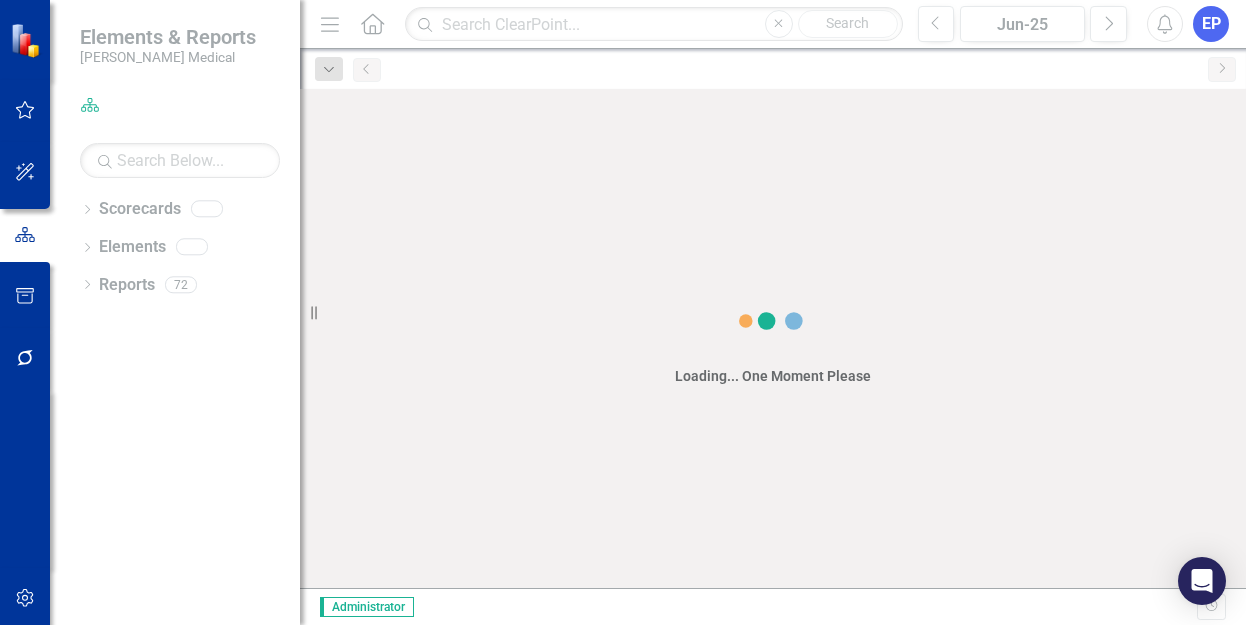 scroll, scrollTop: 0, scrollLeft: 0, axis: both 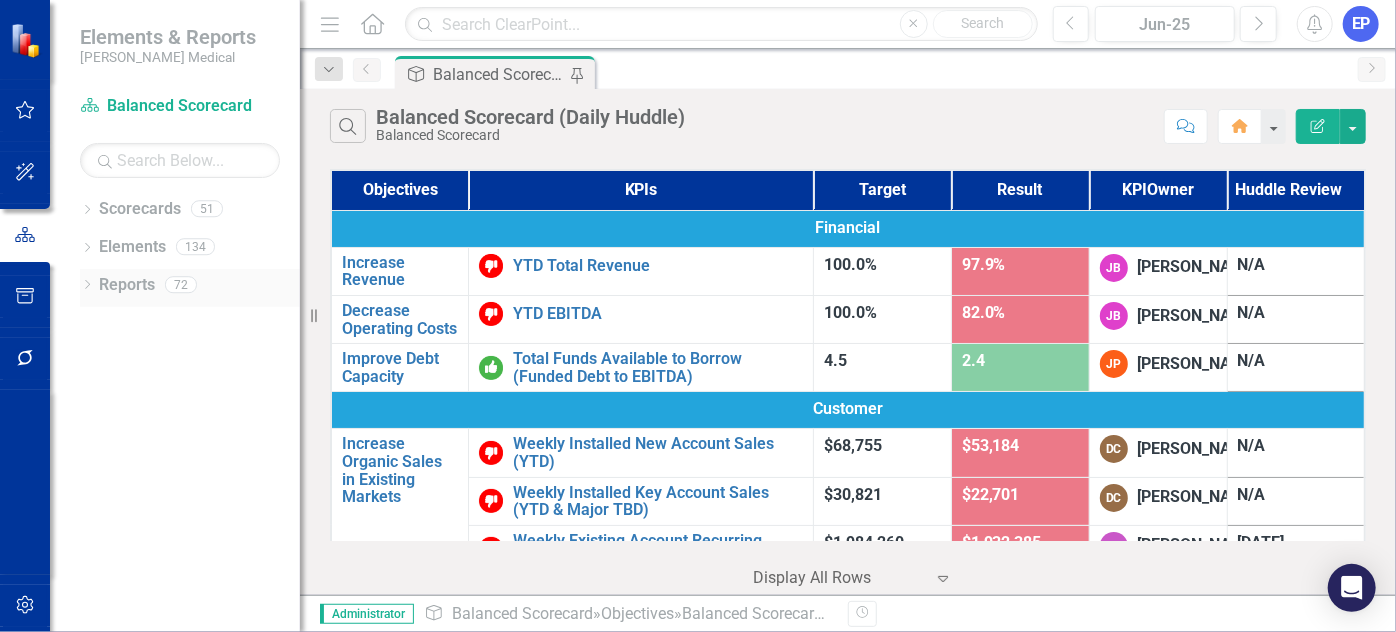 click on "Dropdown" at bounding box center (87, 287) 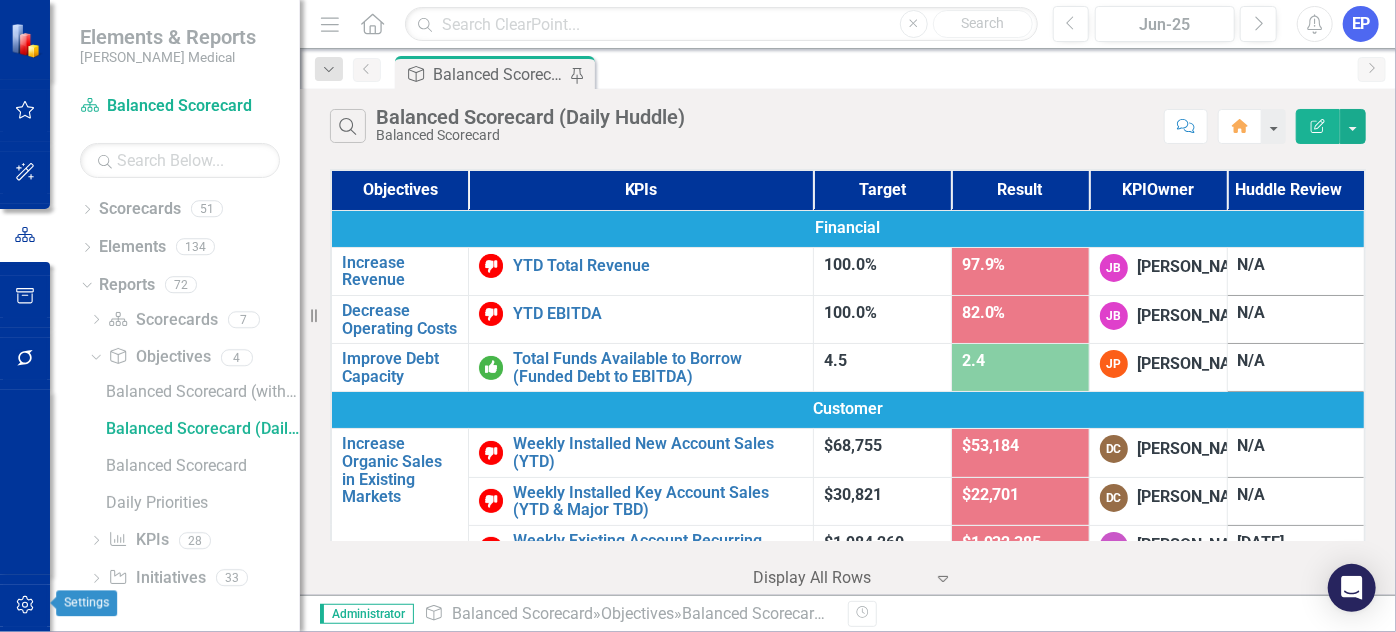 click 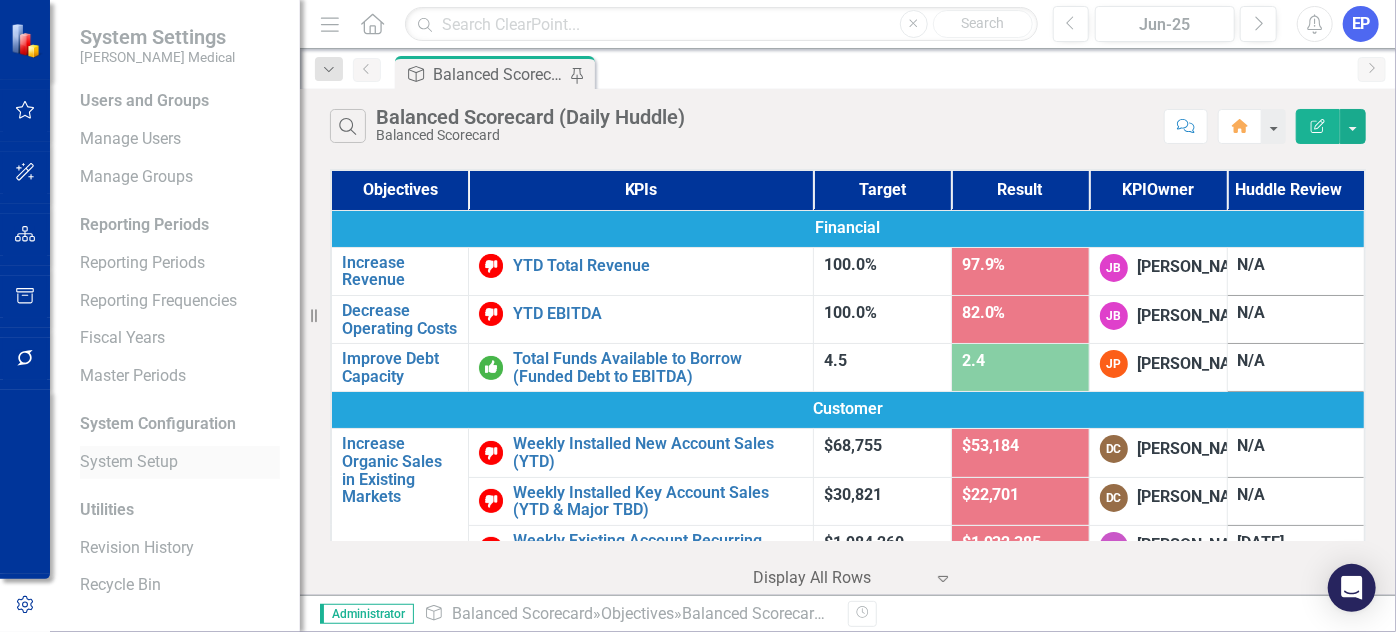 click on "System Setup" at bounding box center (180, 462) 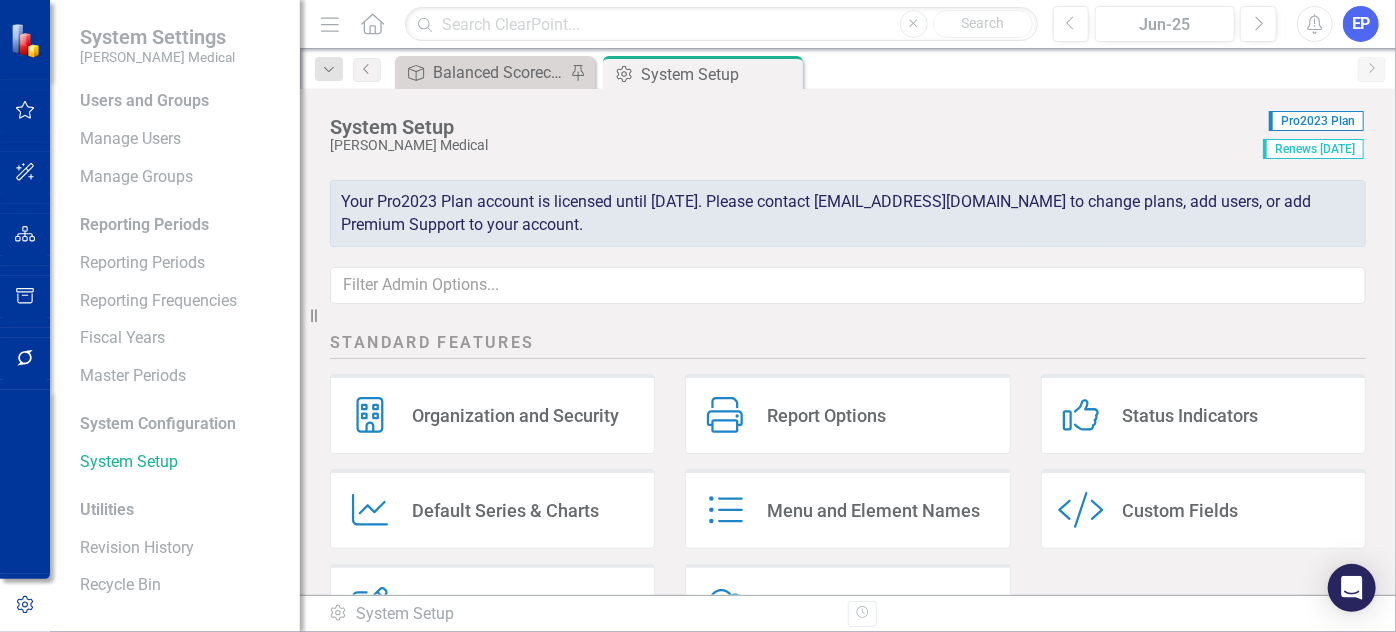 click on "Custom Style Custom Fields" at bounding box center (1203, 509) 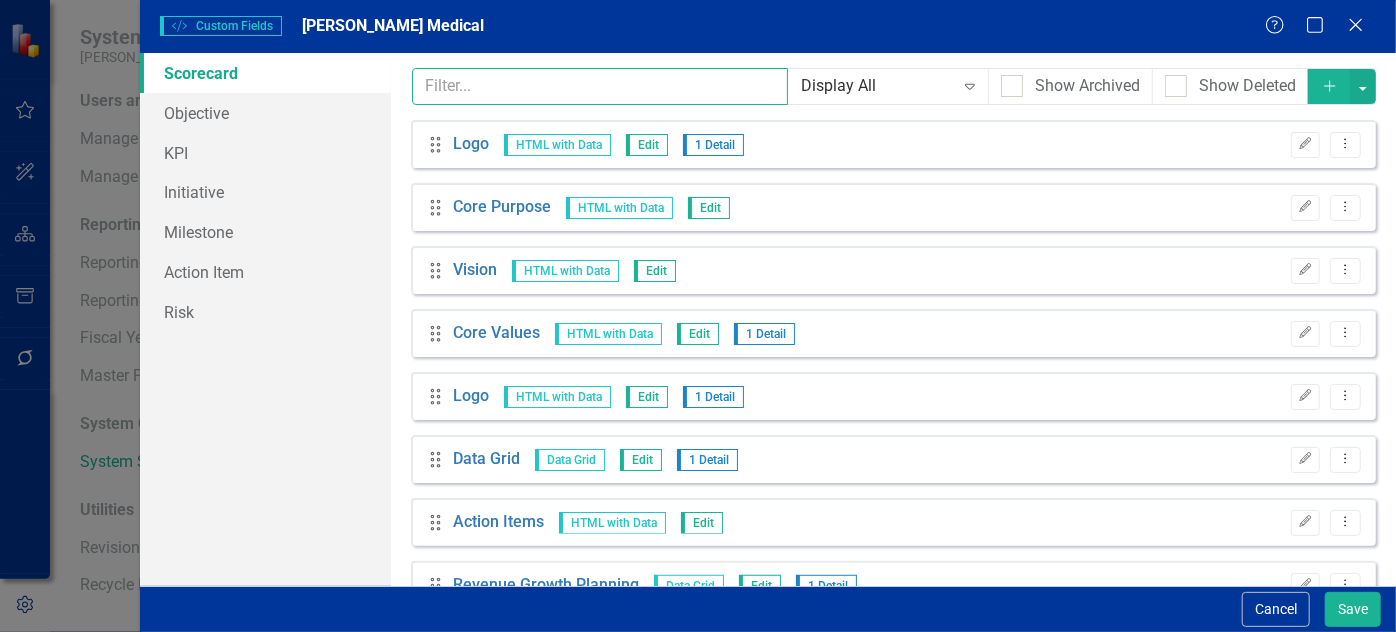 click at bounding box center [600, 86] 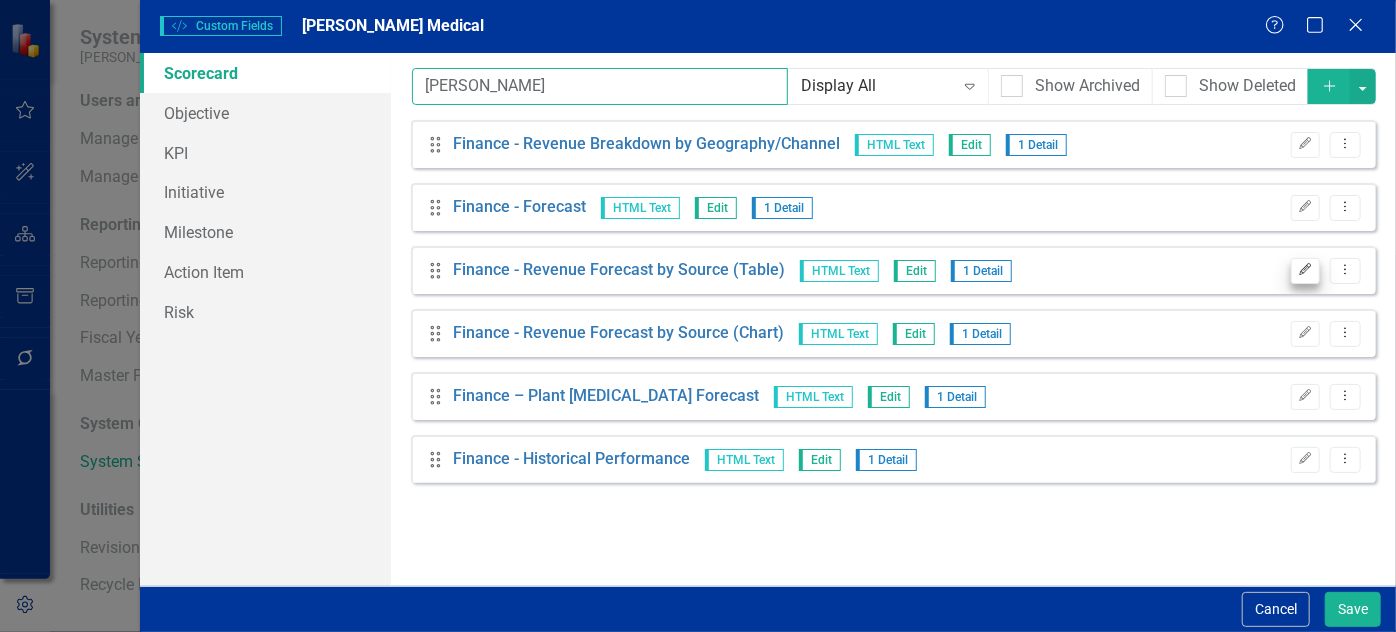 type on "finan" 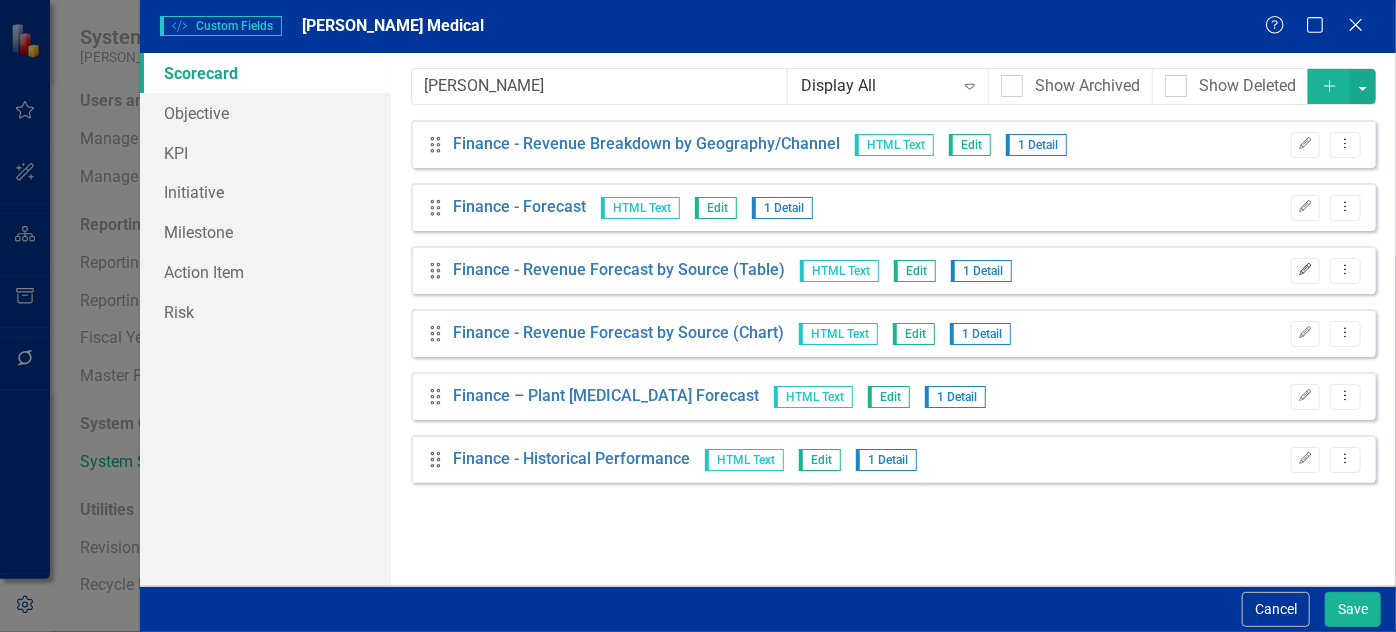 click on "Edit" 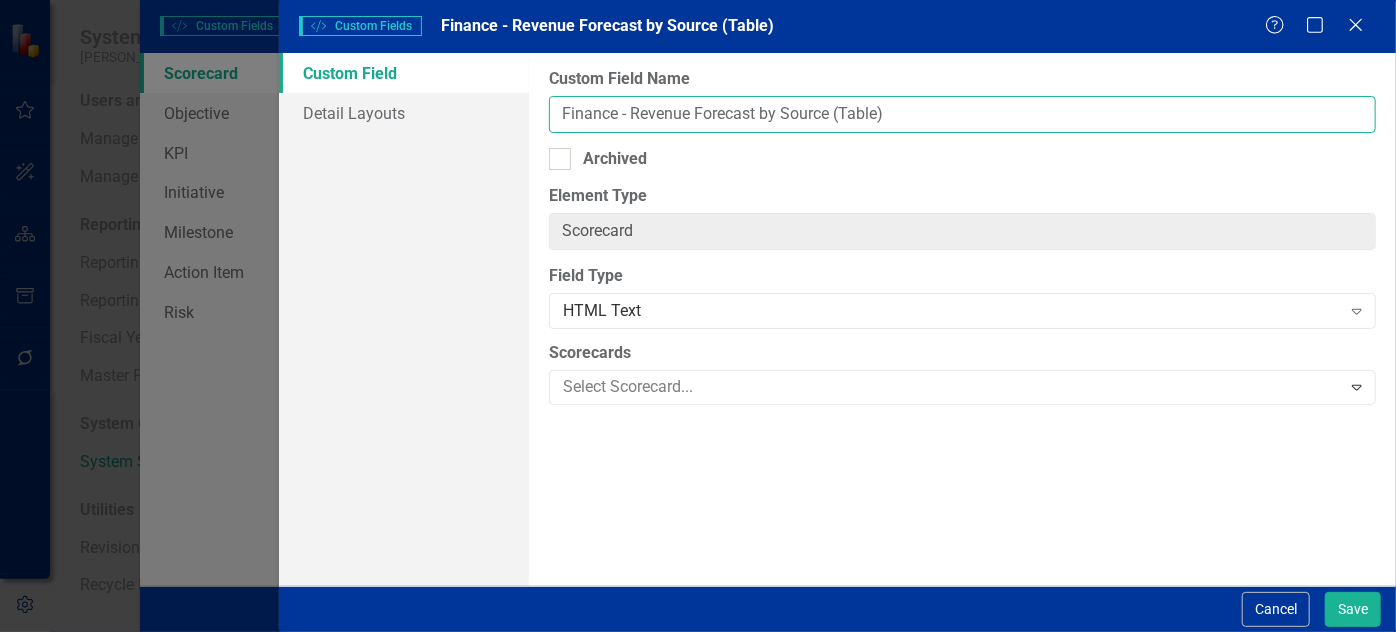 click on "Finance - Revenue Forecast by Source (Table)" at bounding box center (962, 114) 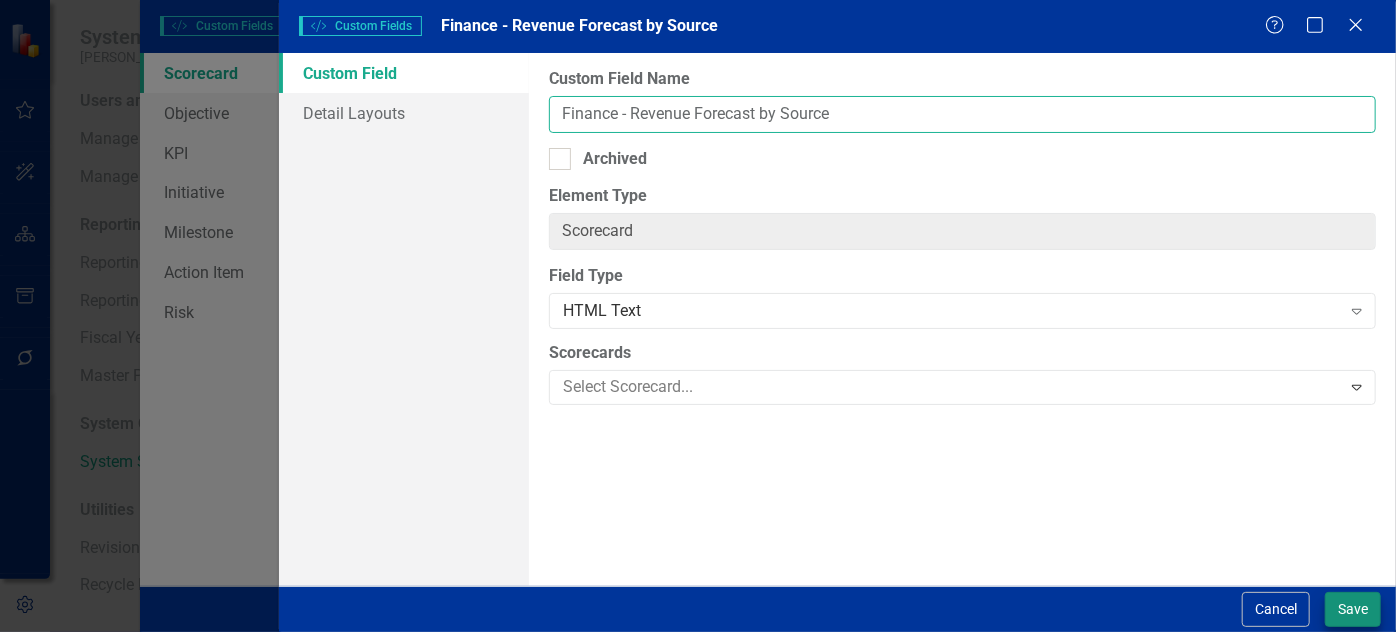 type on "Finance - Revenue Forecast by Source" 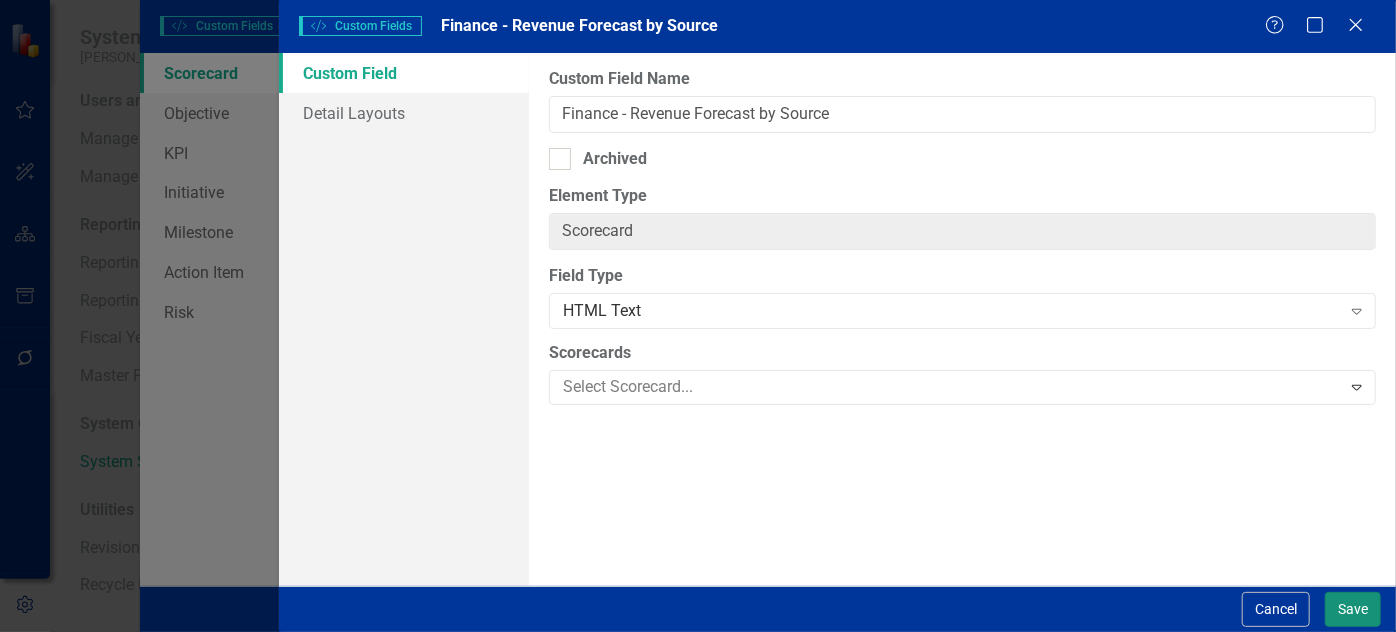 click on "Save" at bounding box center [1353, 609] 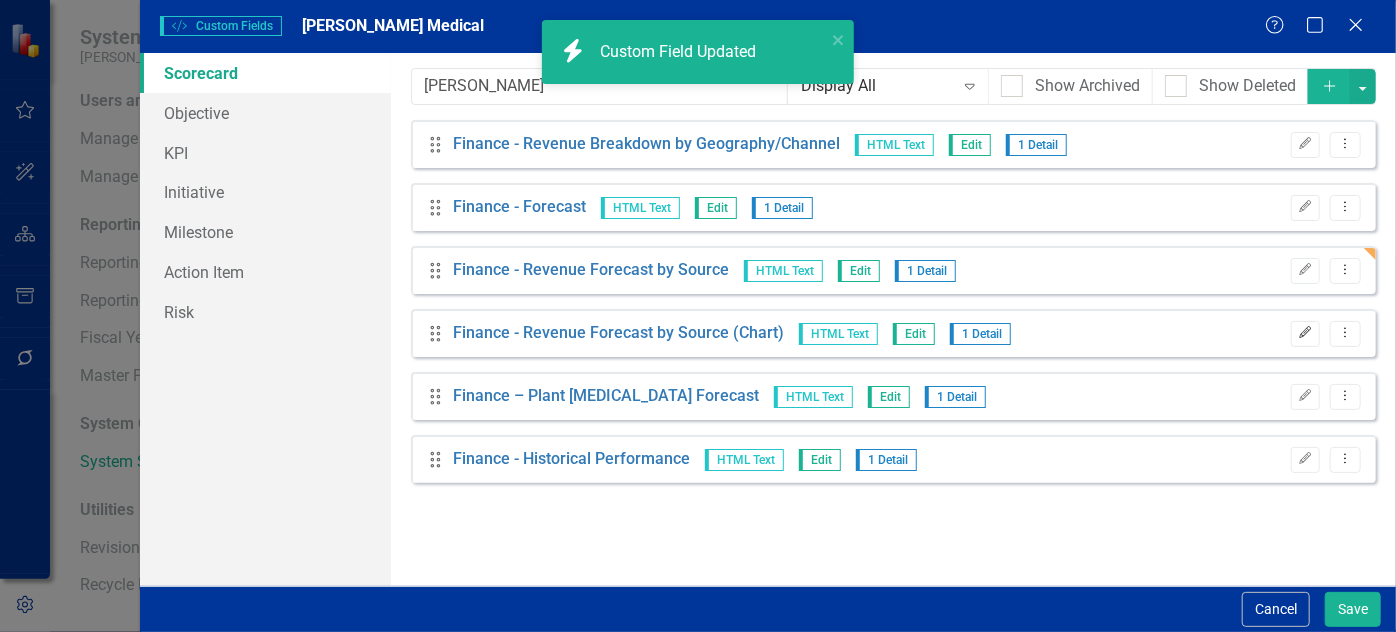 click on "Edit" 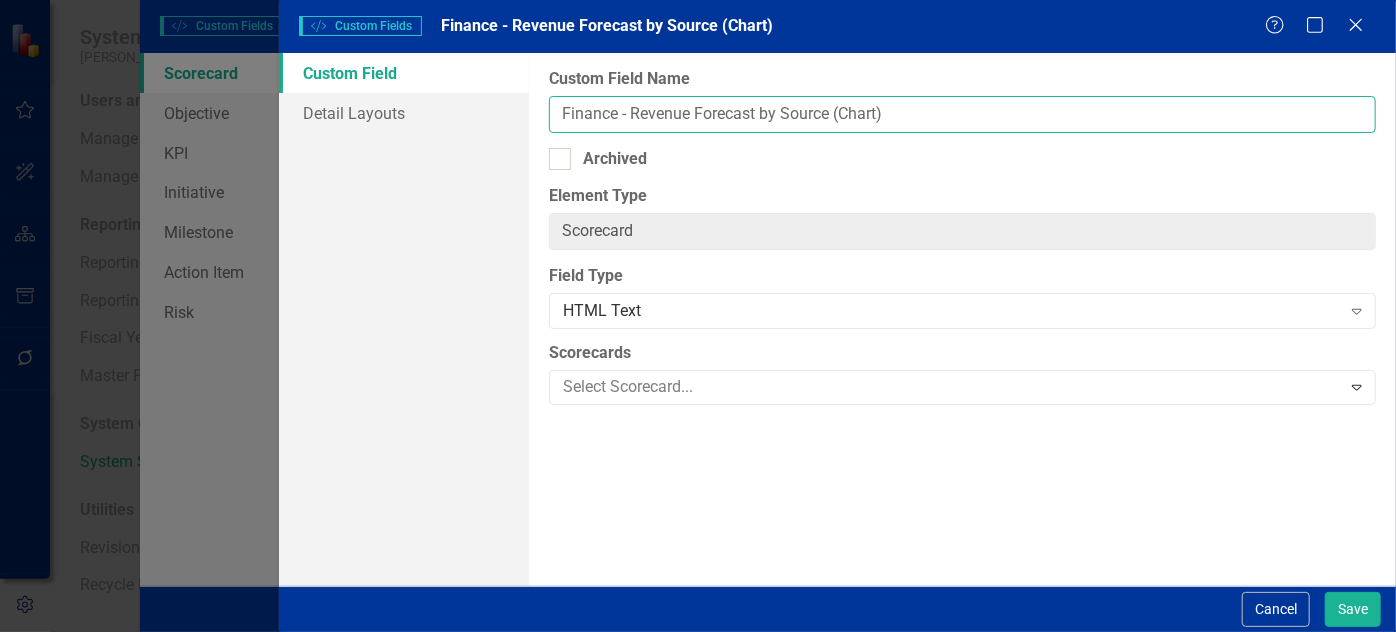 click on "Finance - Revenue Forecast by Source (Chart)" at bounding box center [962, 114] 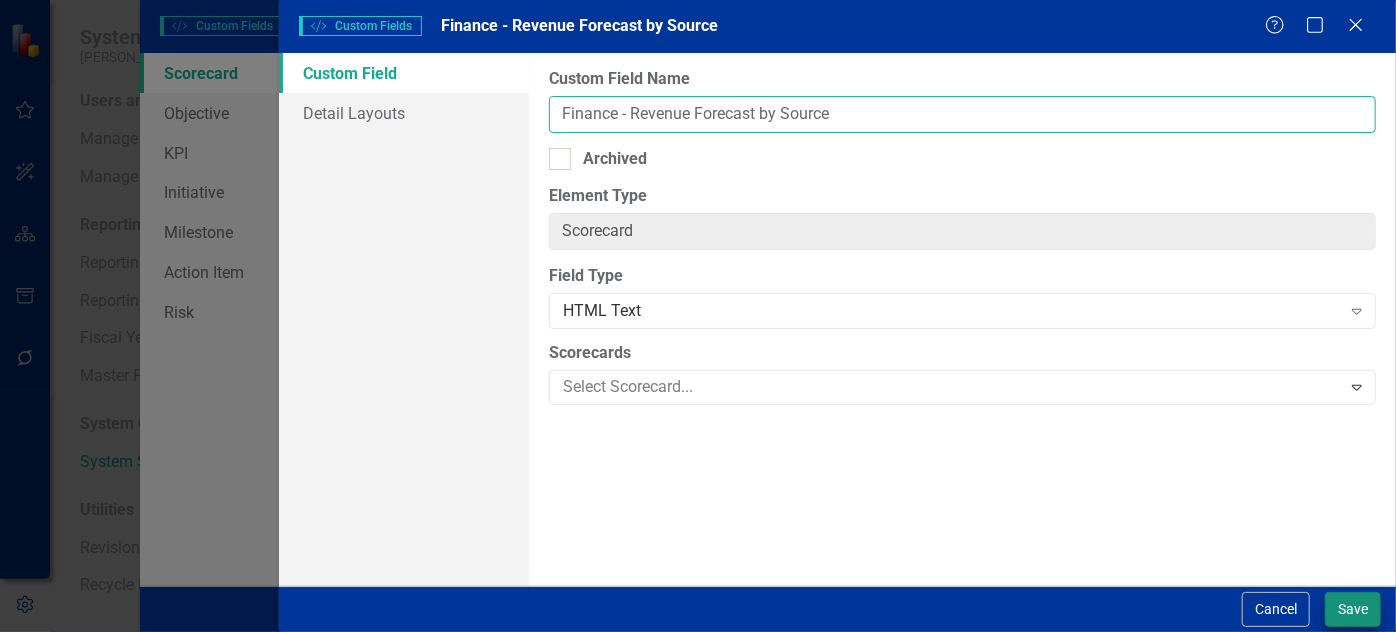 type on "Finance - Revenue Forecast by Source" 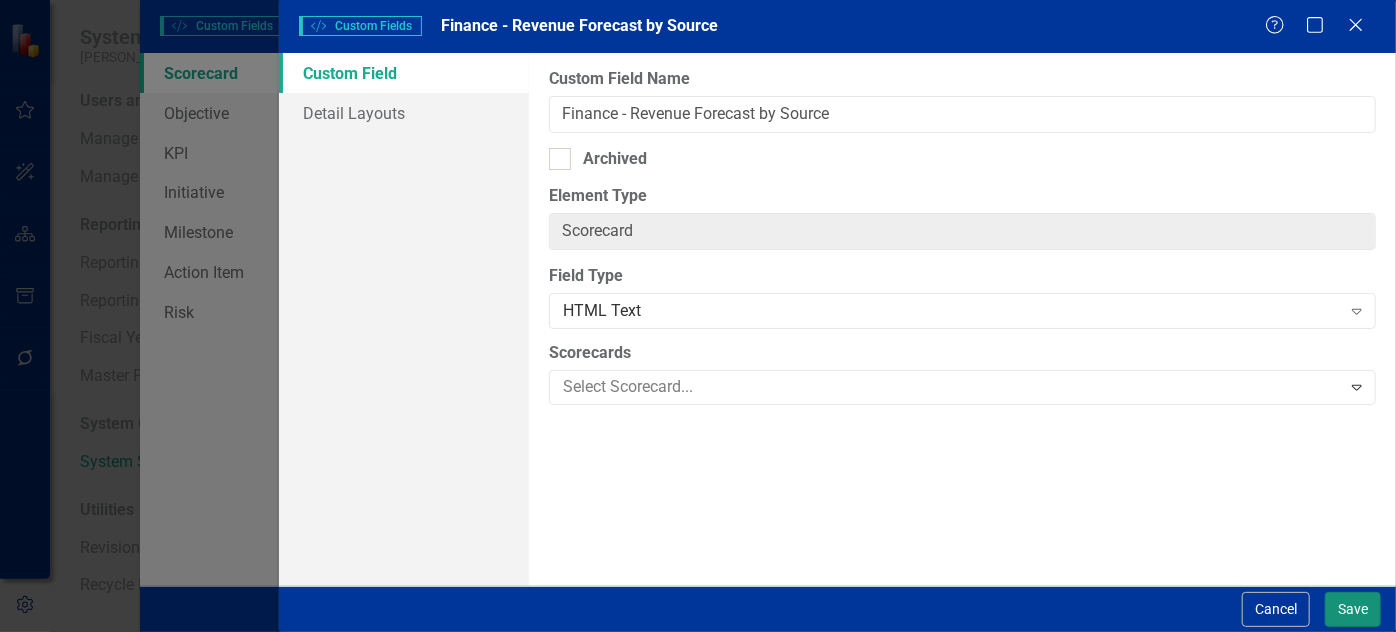click on "Save" at bounding box center (1353, 609) 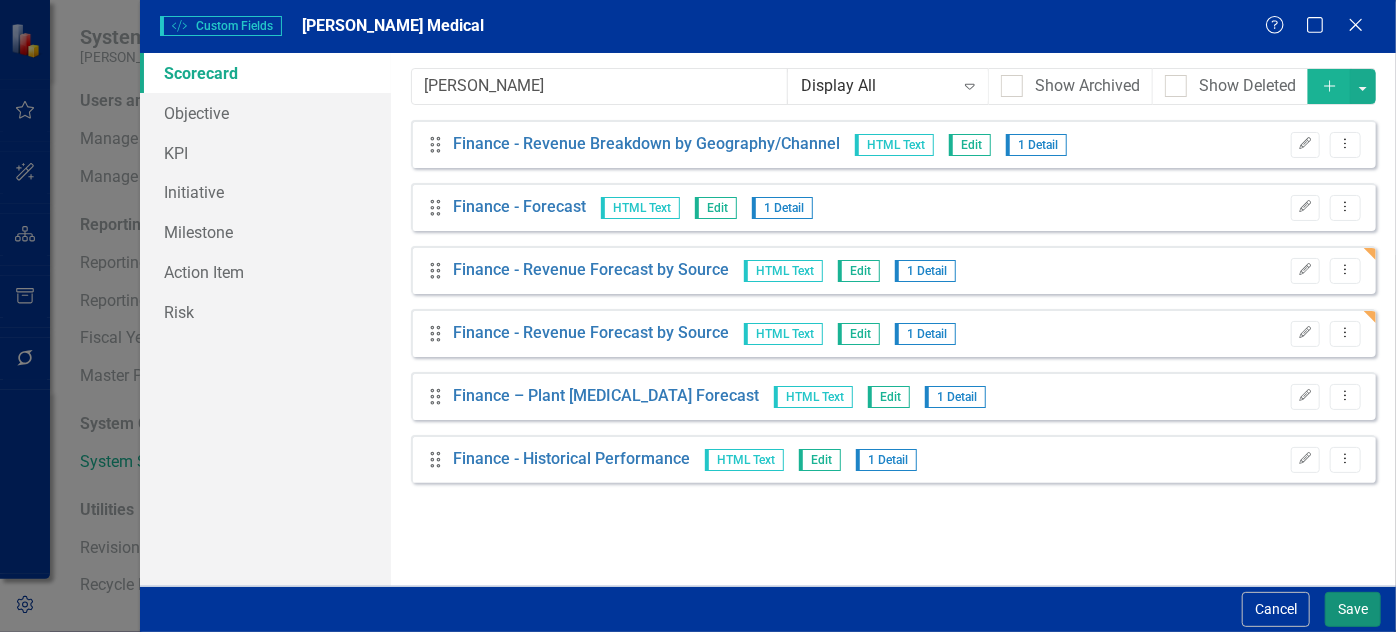 click on "Save" at bounding box center (1353, 609) 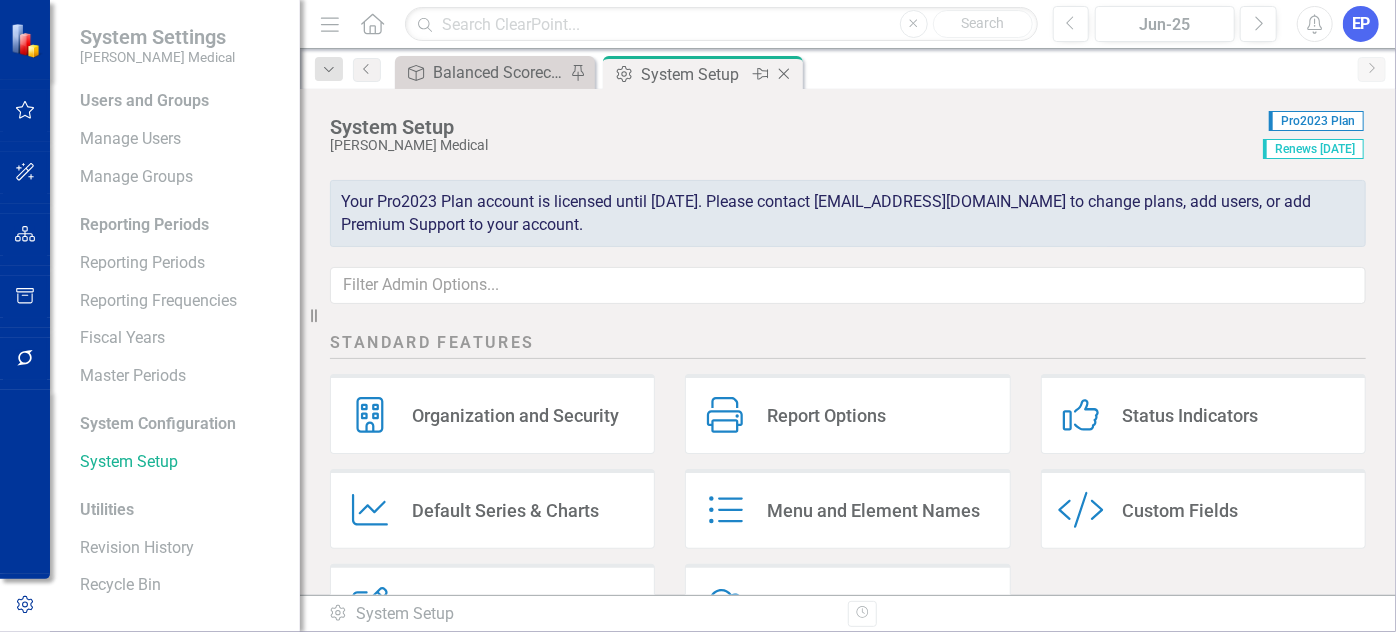 click on "Close" 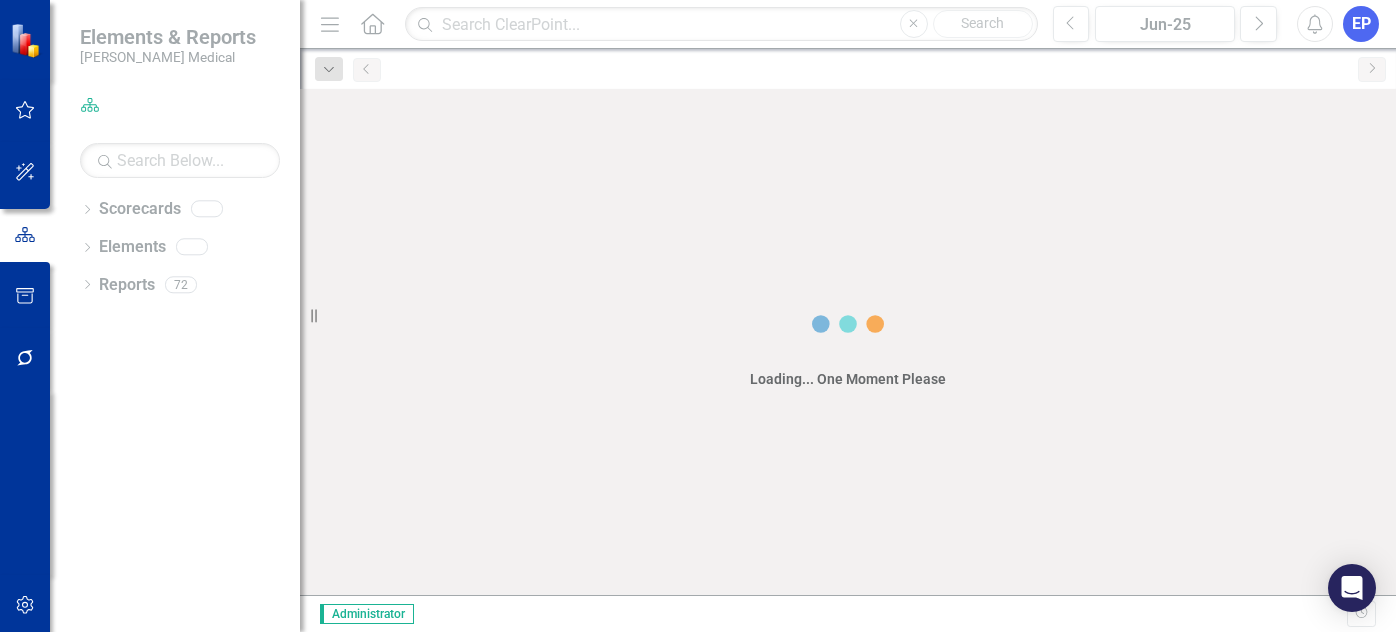 scroll, scrollTop: 0, scrollLeft: 0, axis: both 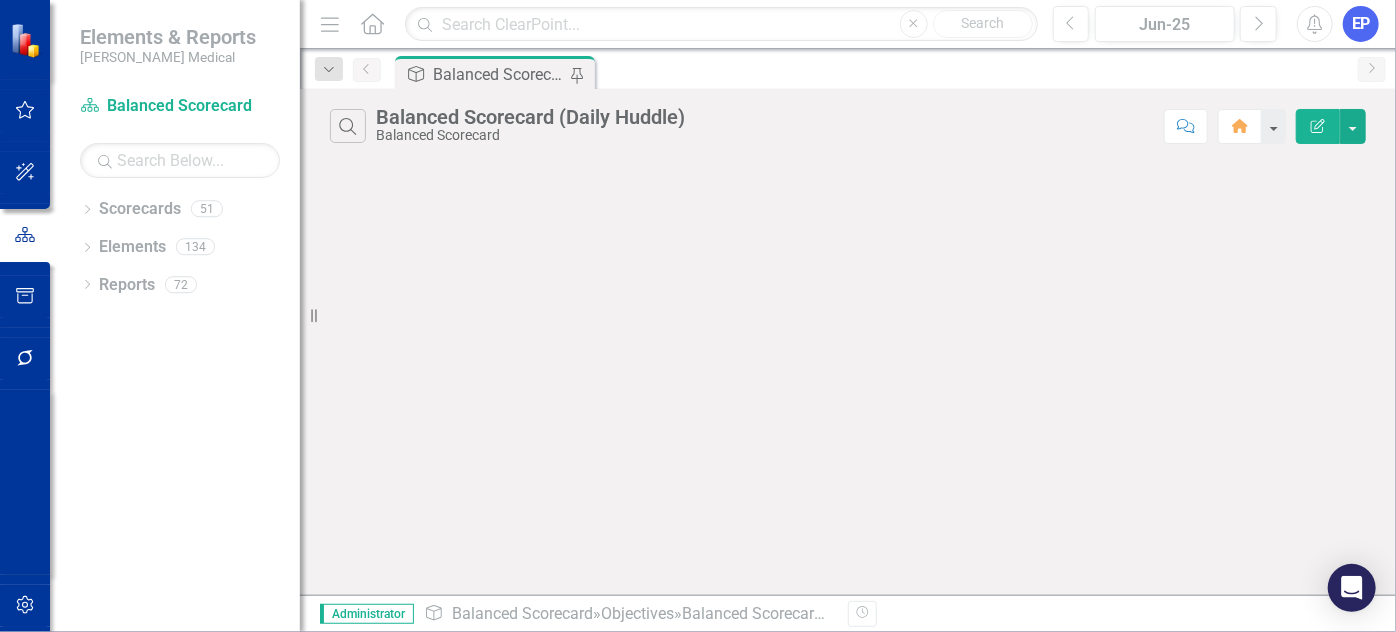 click 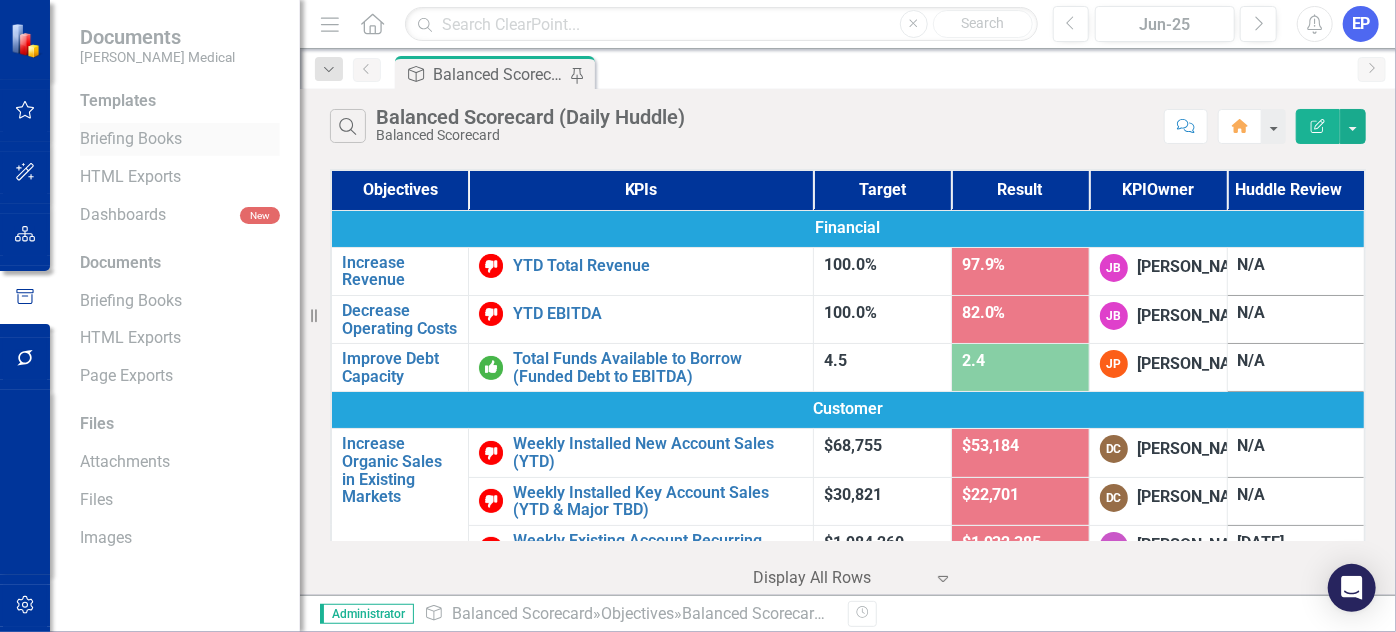 click on "Briefing Books" at bounding box center [180, 139] 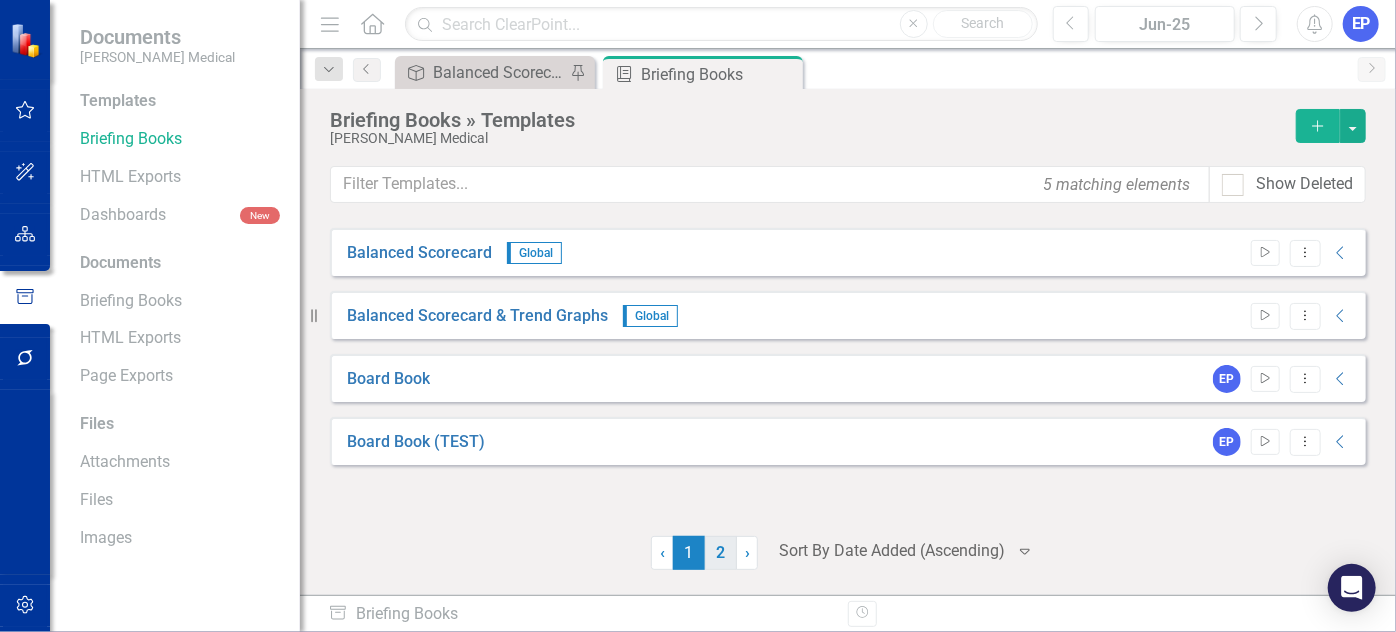 click on "2" at bounding box center (721, 553) 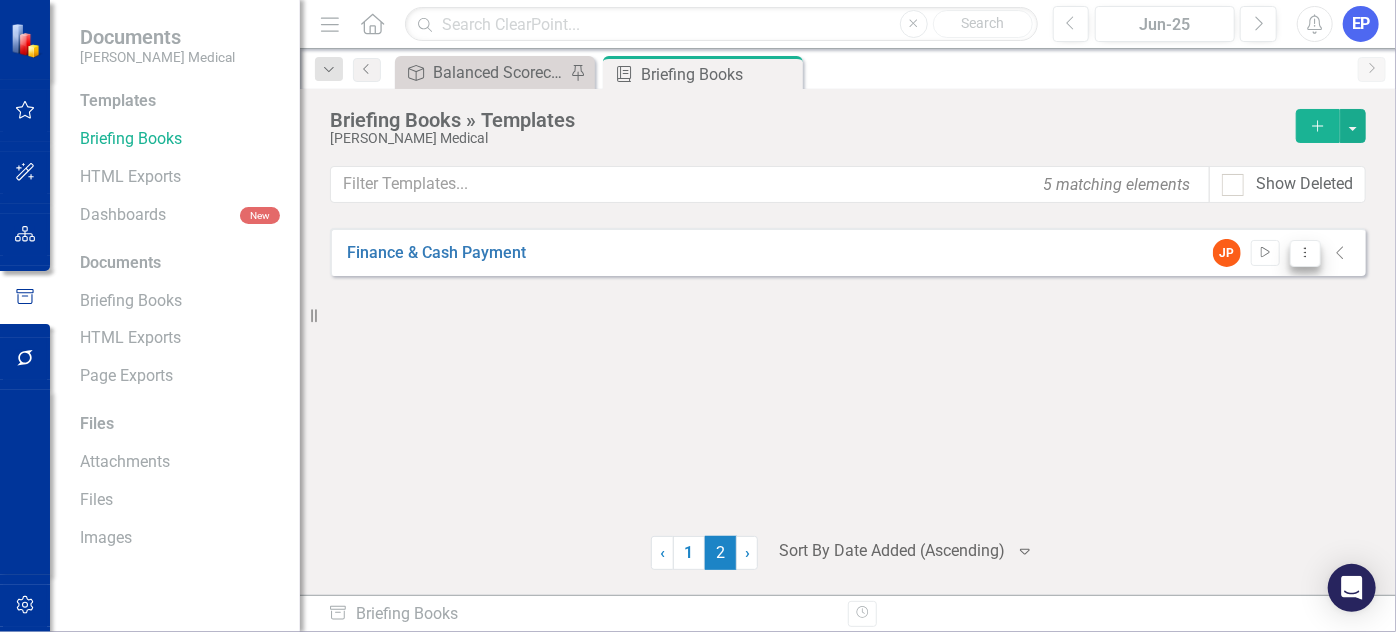 click on "Dropdown Menu" 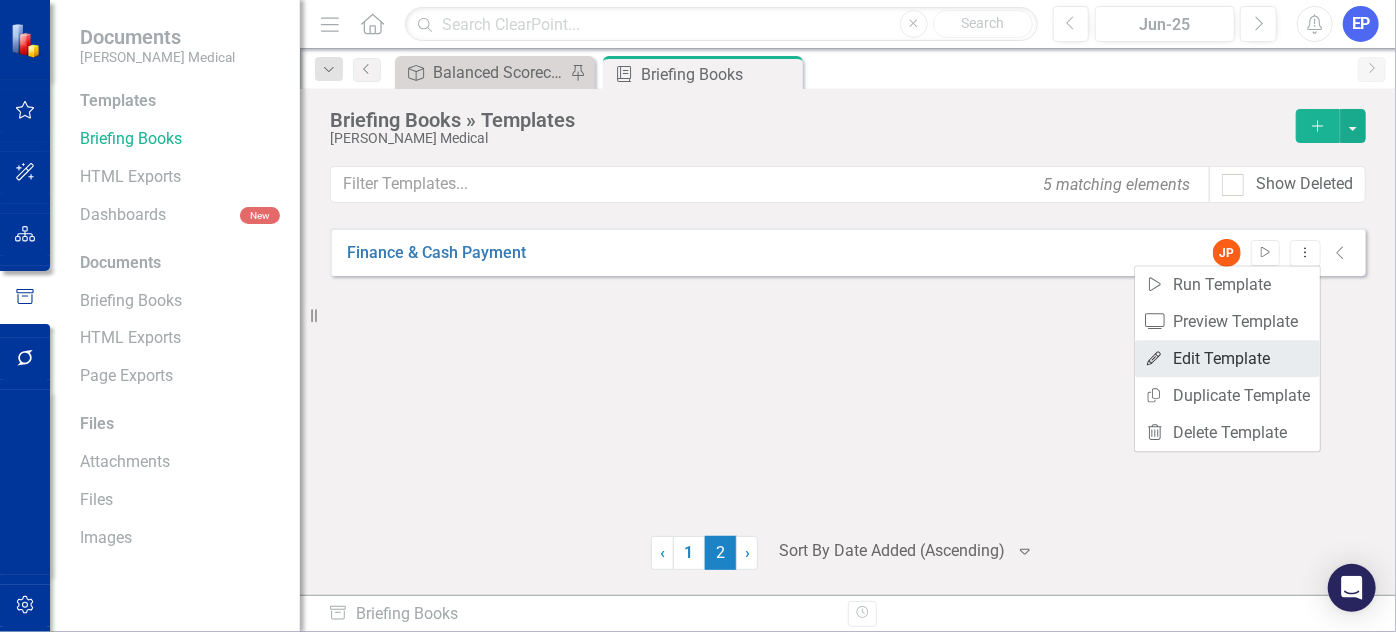 click on "Edit Edit Template" at bounding box center [1227, 358] 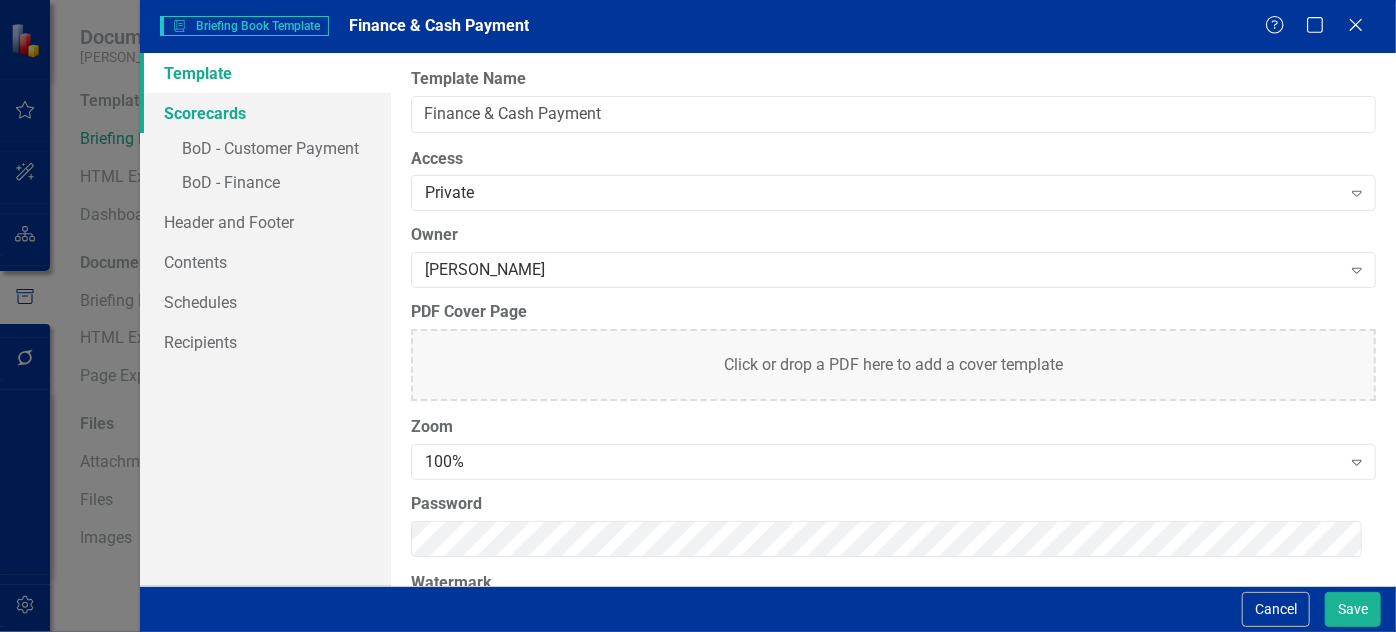click on "Scorecards" at bounding box center [265, 113] 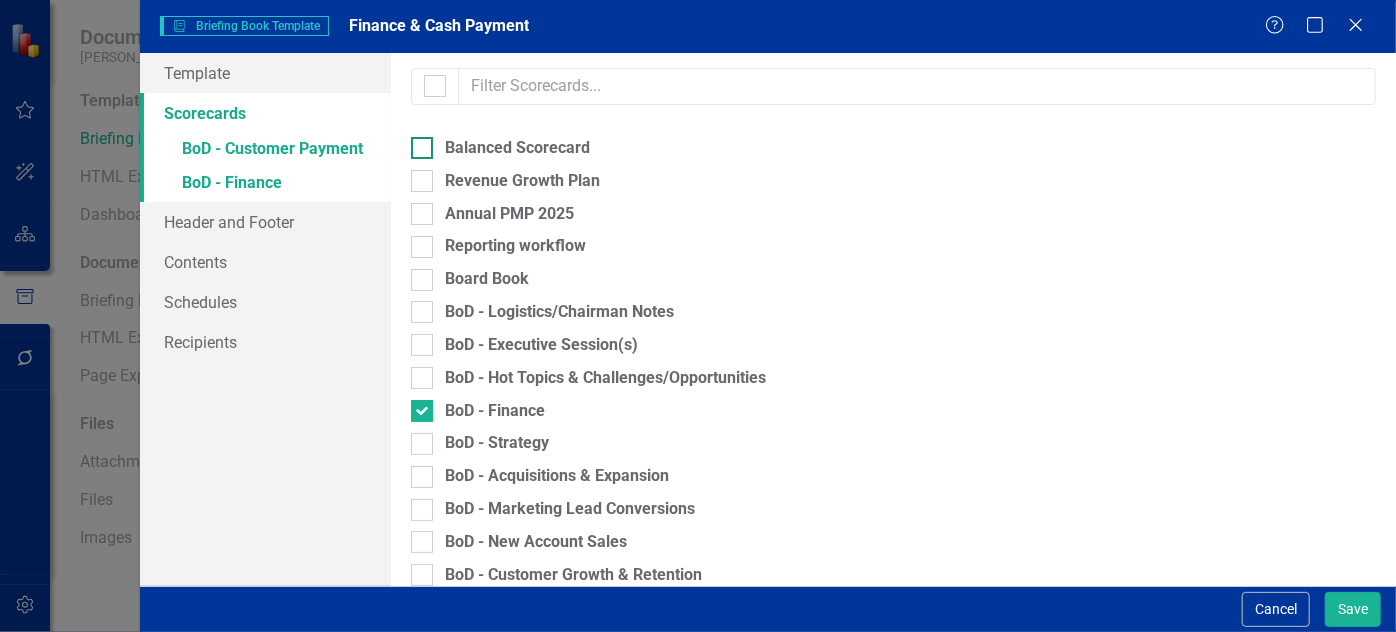 click at bounding box center [422, 148] 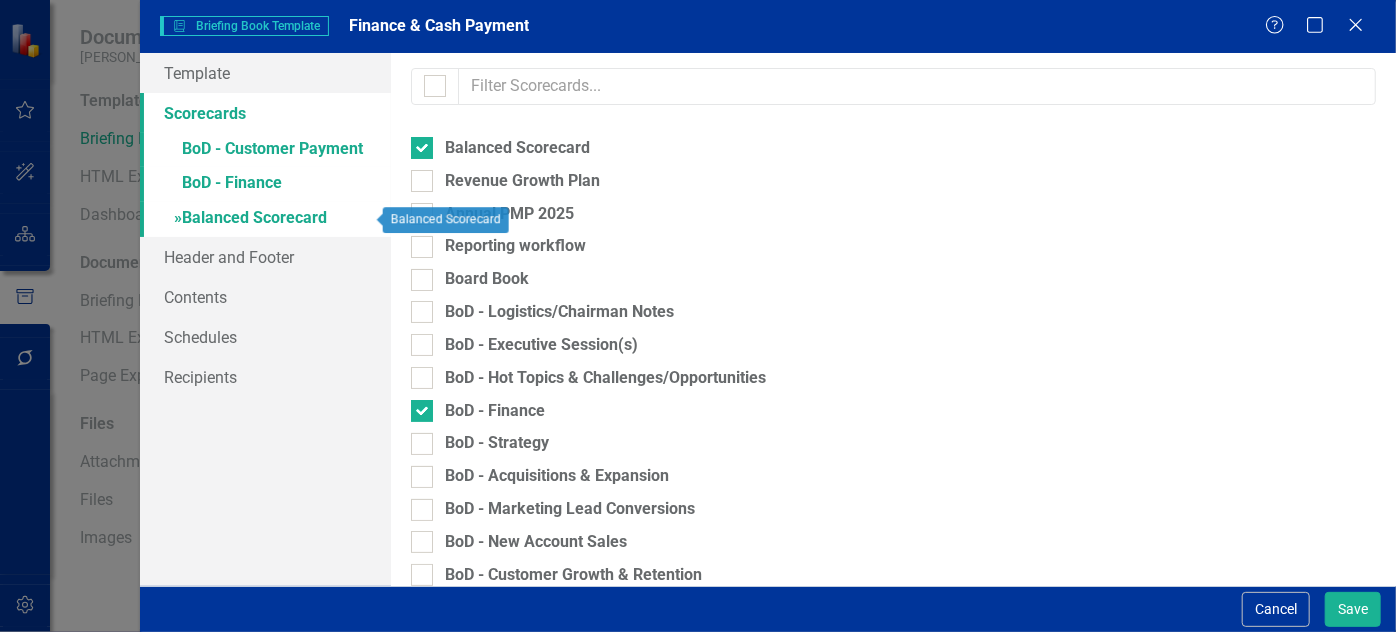 click on "»  Balanced Scorecard" at bounding box center [265, 219] 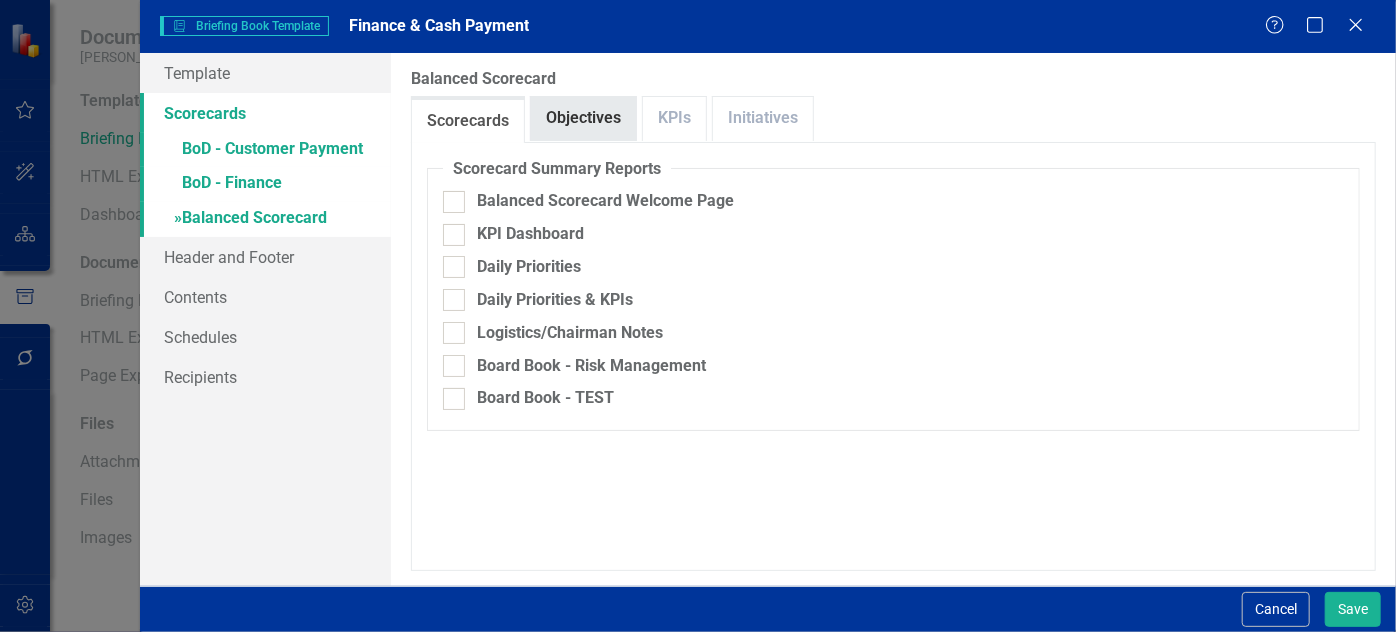 click on "Objectives" at bounding box center [583, 118] 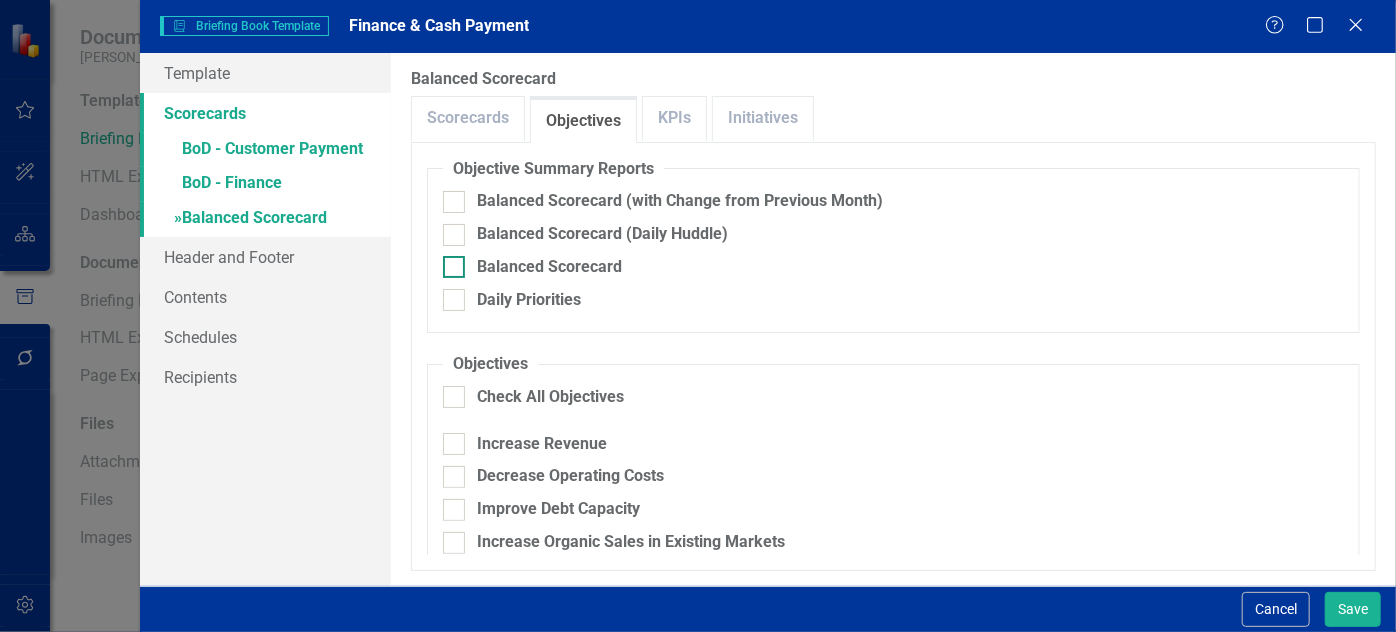 click on "Balanced Scorecard" at bounding box center [549, 267] 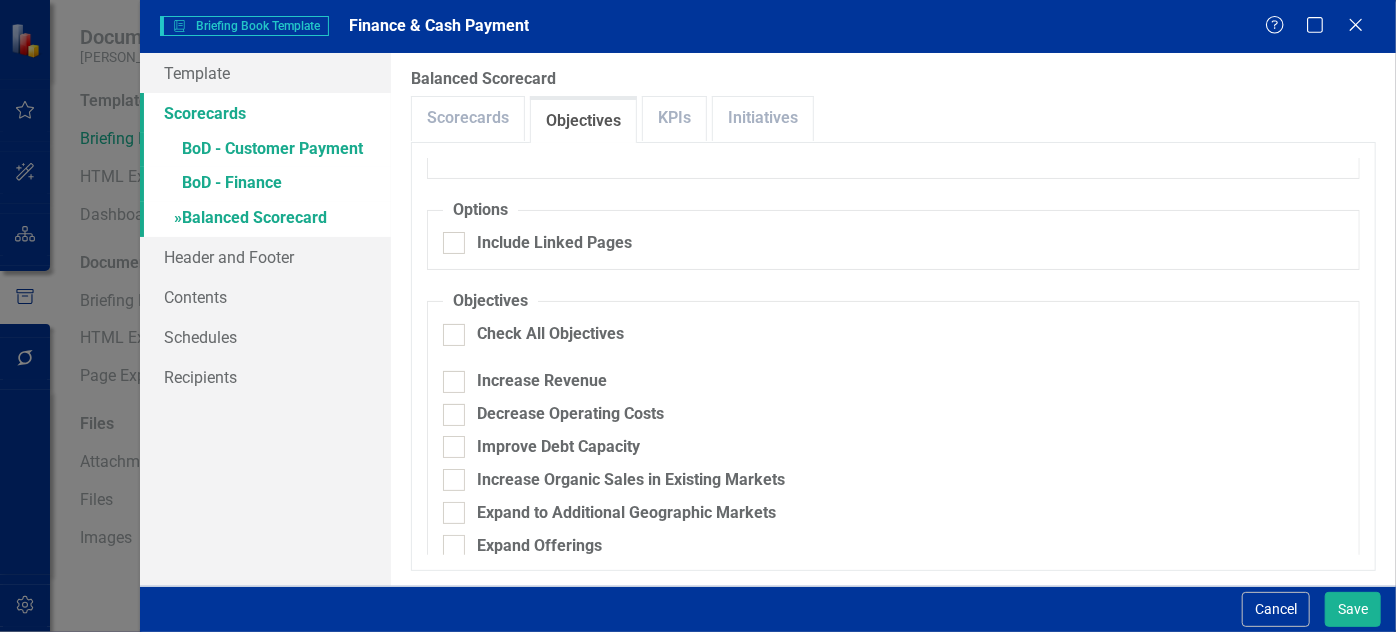 scroll, scrollTop: 150, scrollLeft: 0, axis: vertical 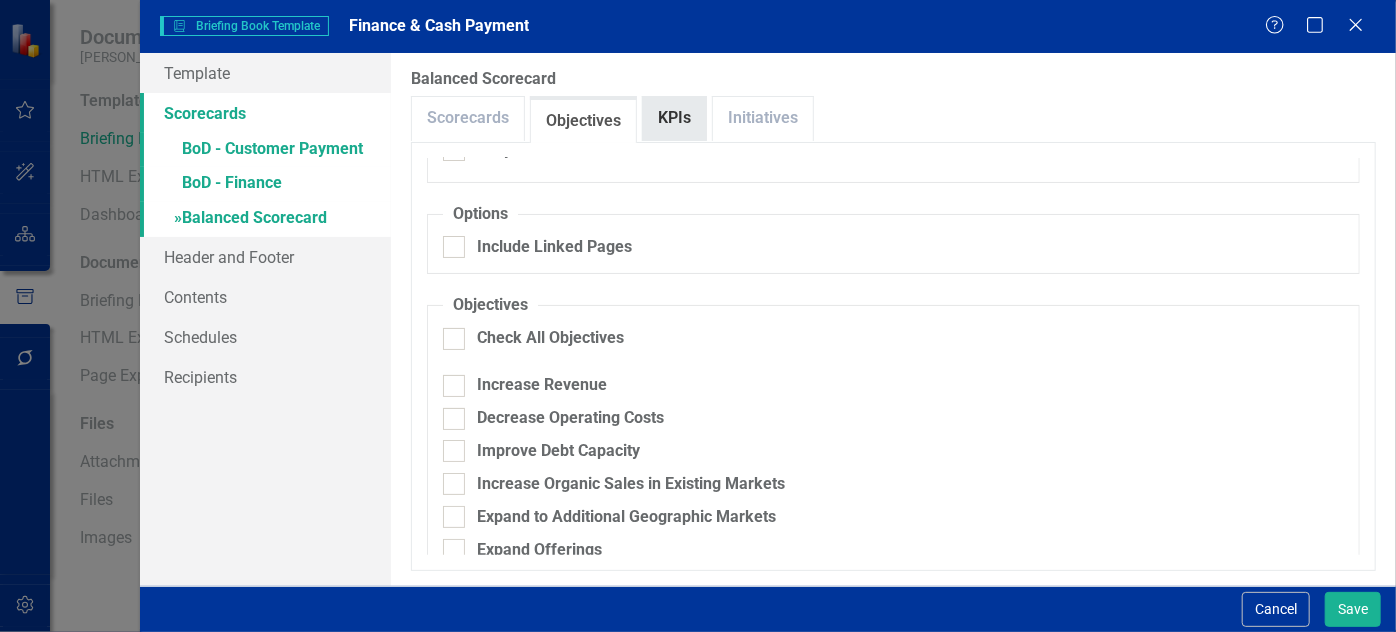 click on "KPIs" at bounding box center (674, 118) 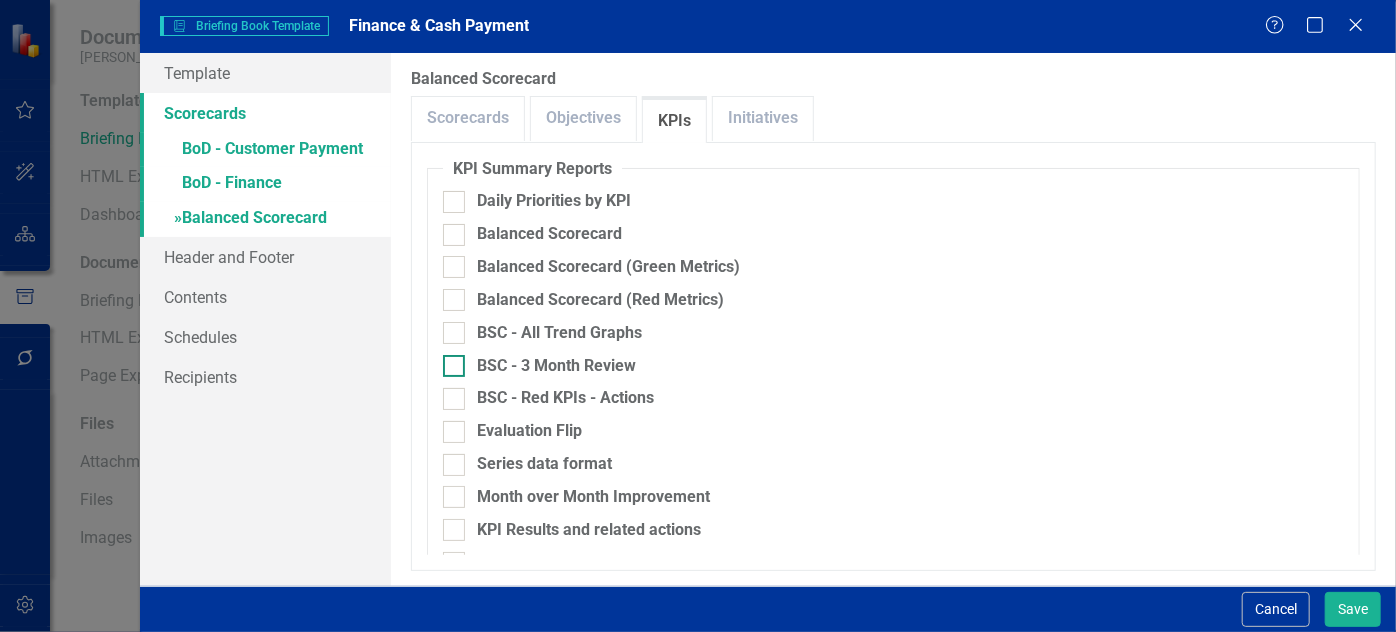 click on "BSC - 3 Month Review" at bounding box center (556, 366) 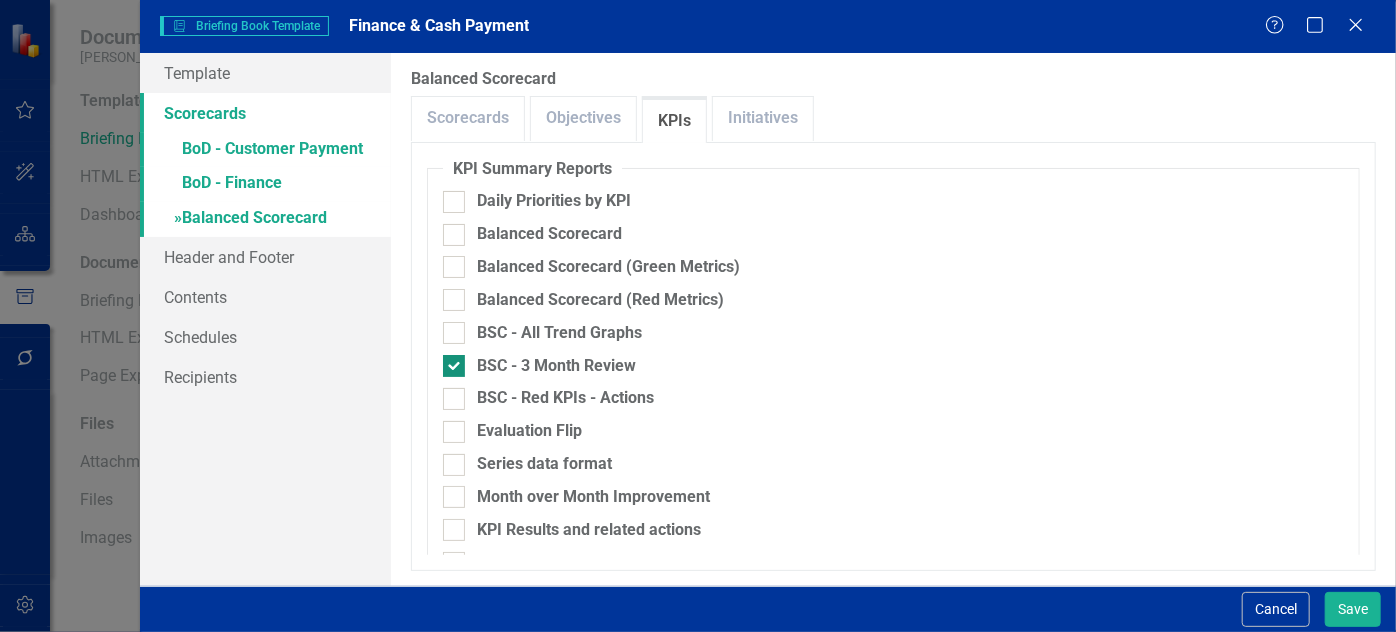click on "BSC - 3 Month Review" at bounding box center (556, 366) 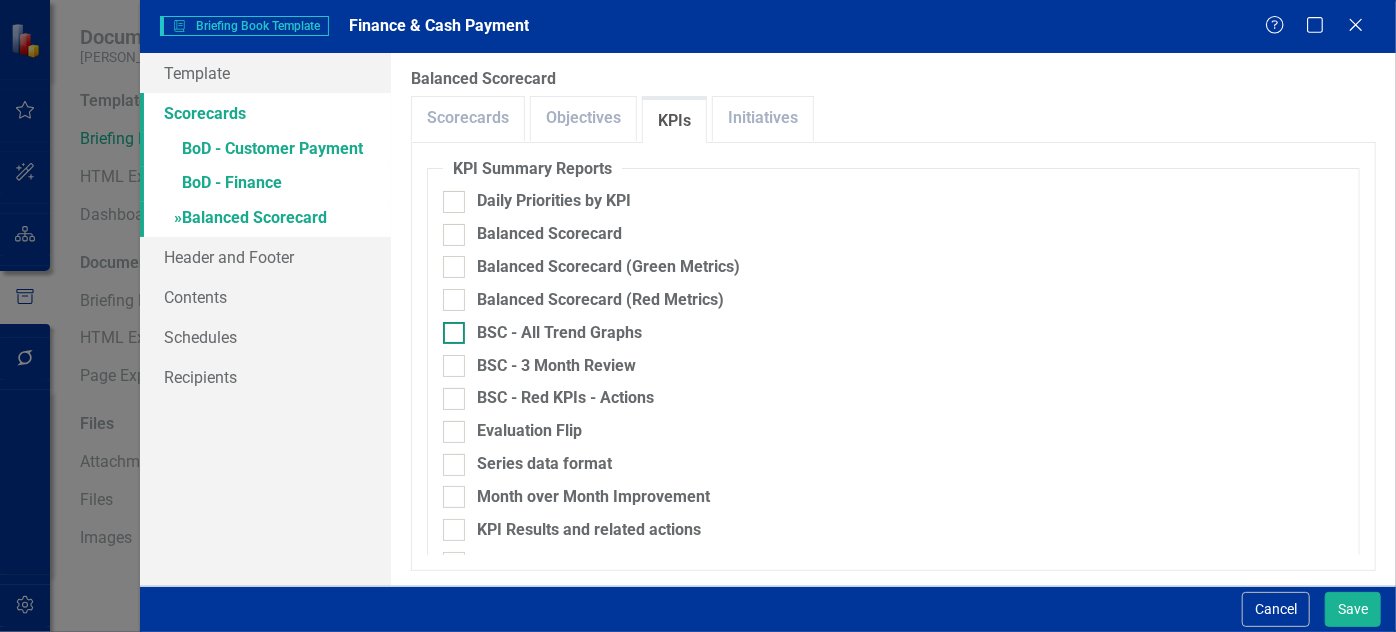 click on "BSC - All Trend Graphs" at bounding box center [559, 333] 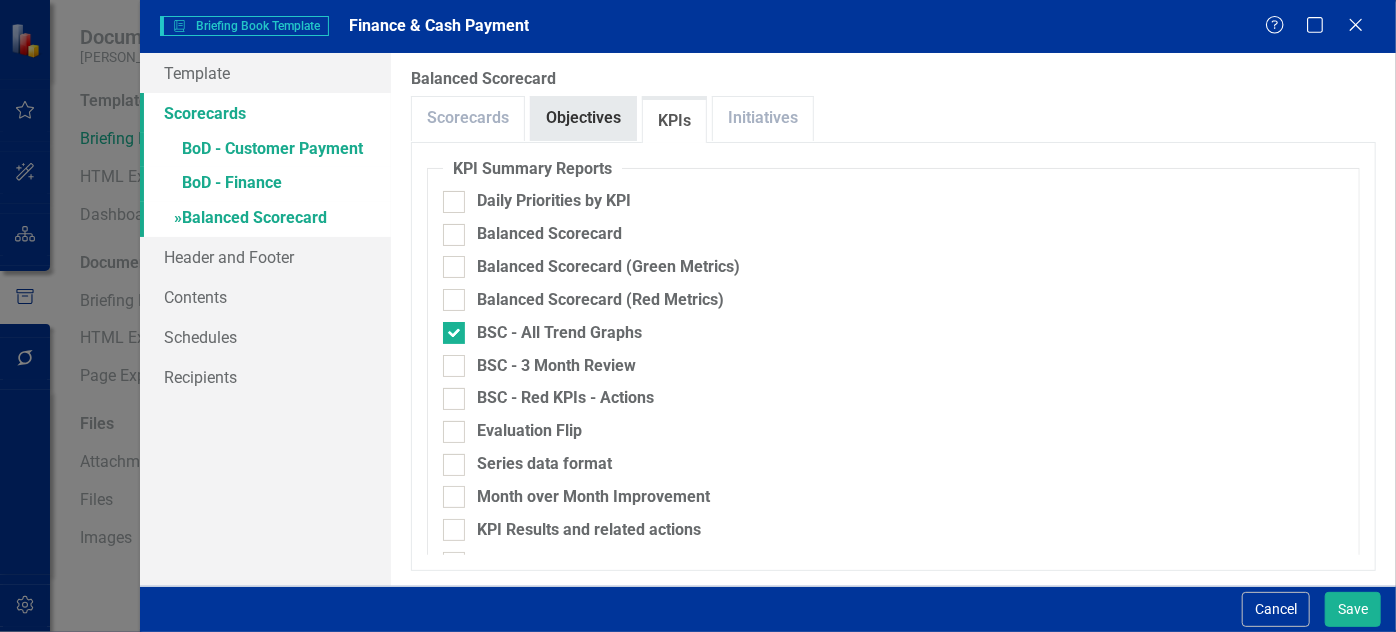 click on "Objectives" at bounding box center [583, 118] 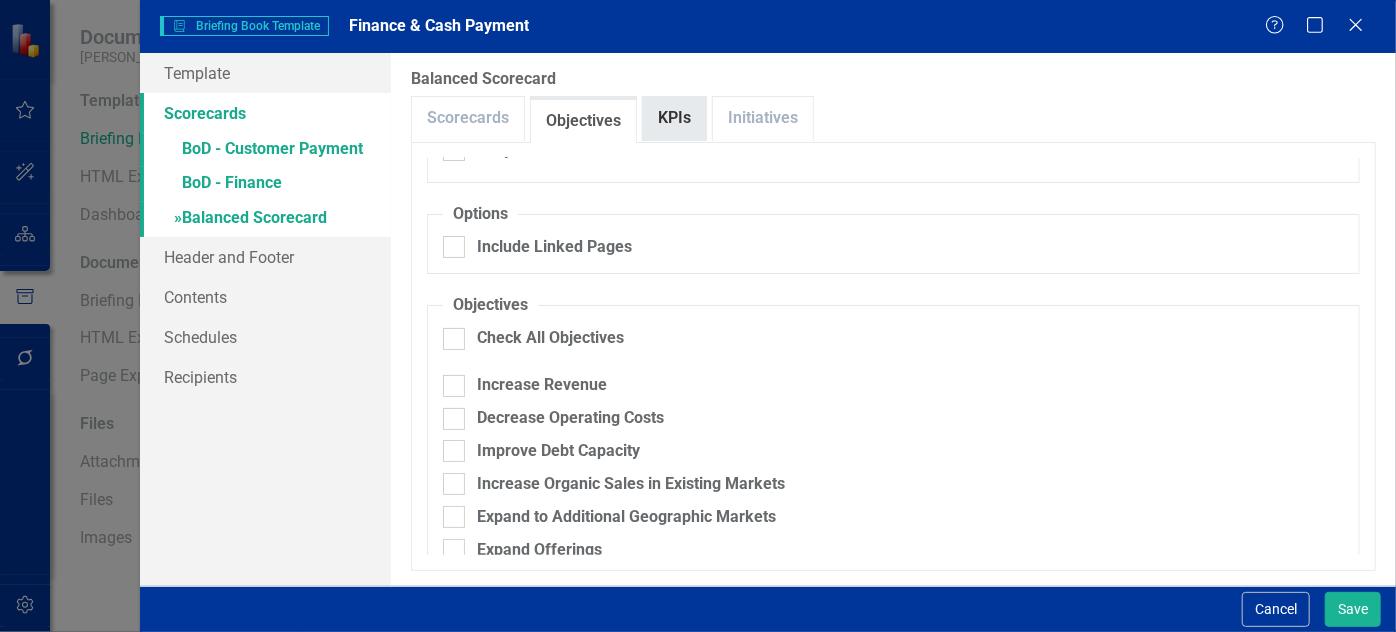 click on "KPIs" at bounding box center (674, 118) 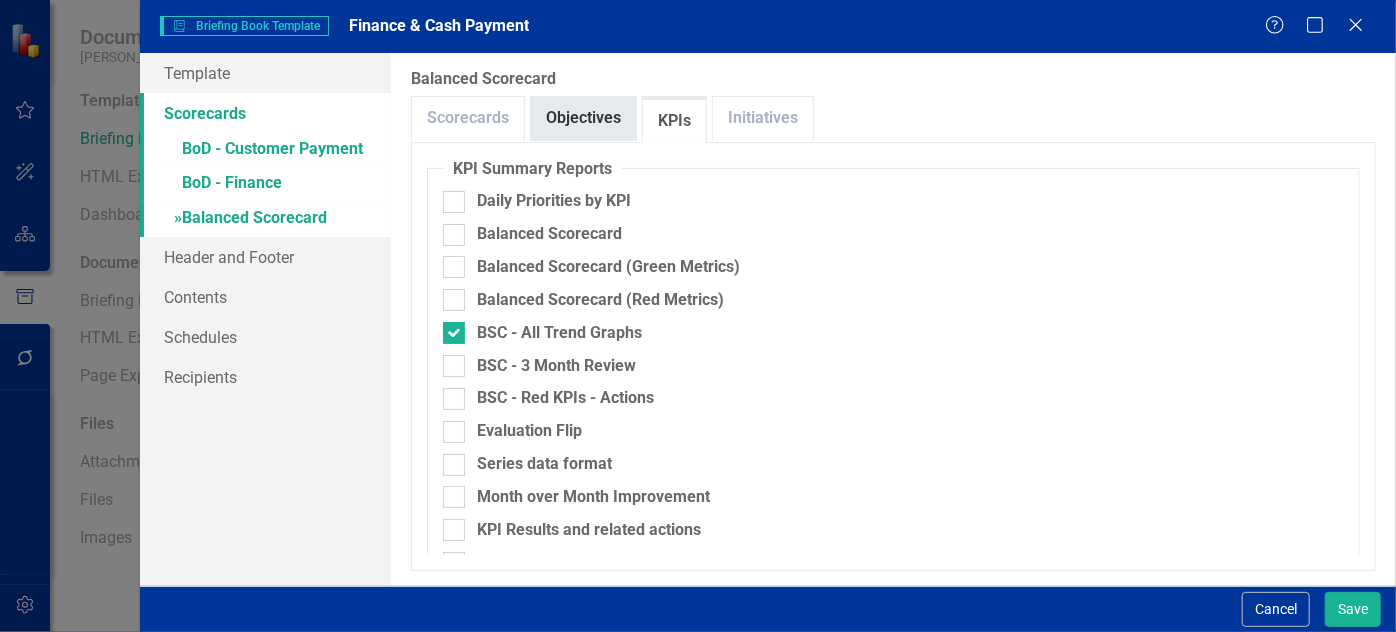click on "Objectives" at bounding box center (583, 118) 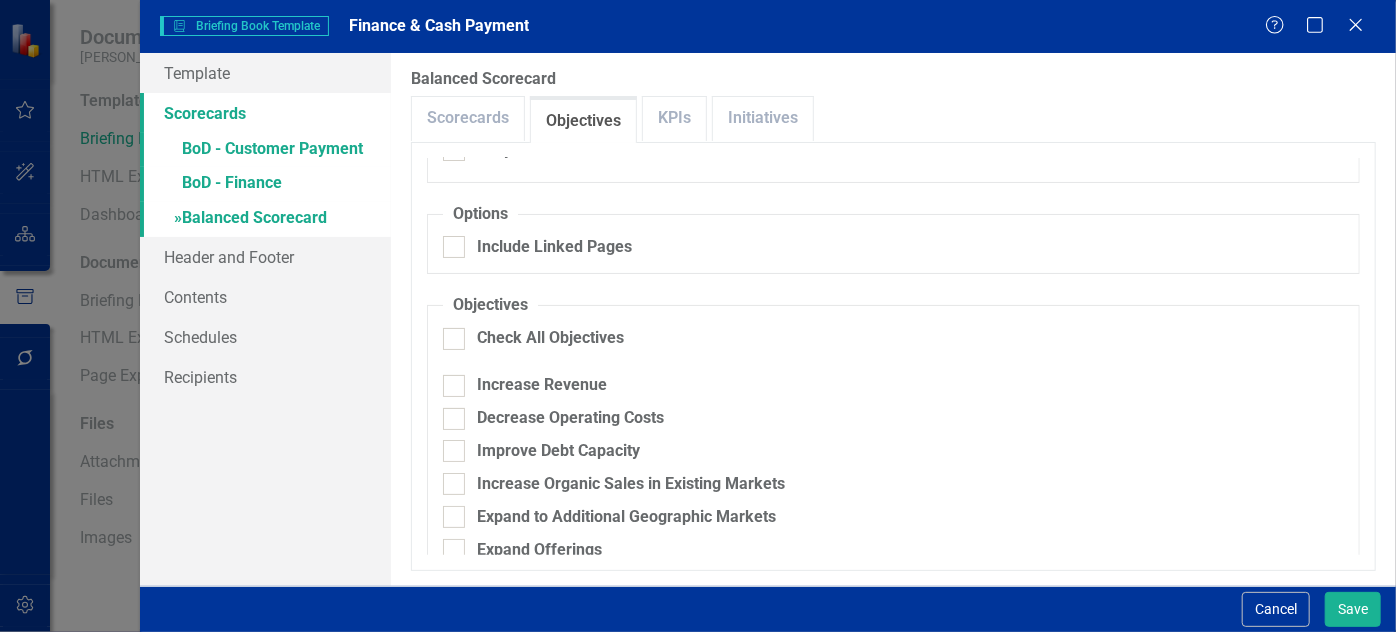 scroll, scrollTop: 0, scrollLeft: 0, axis: both 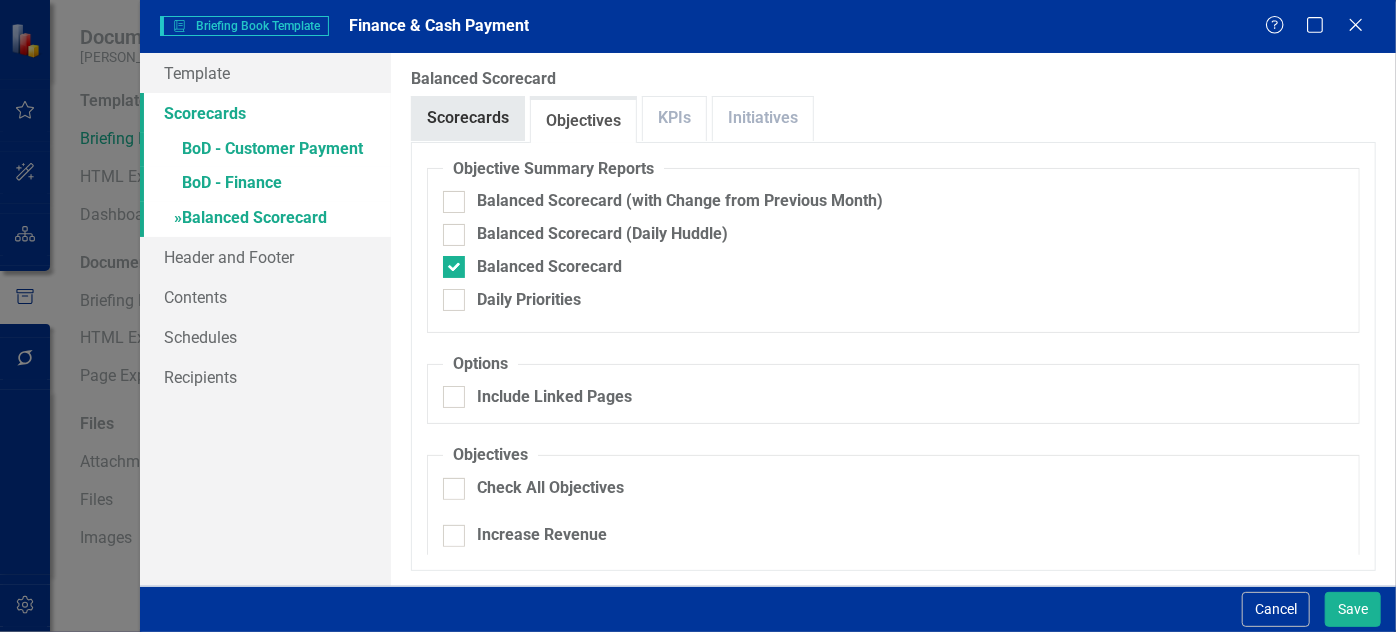 click on "Scorecards" at bounding box center (468, 118) 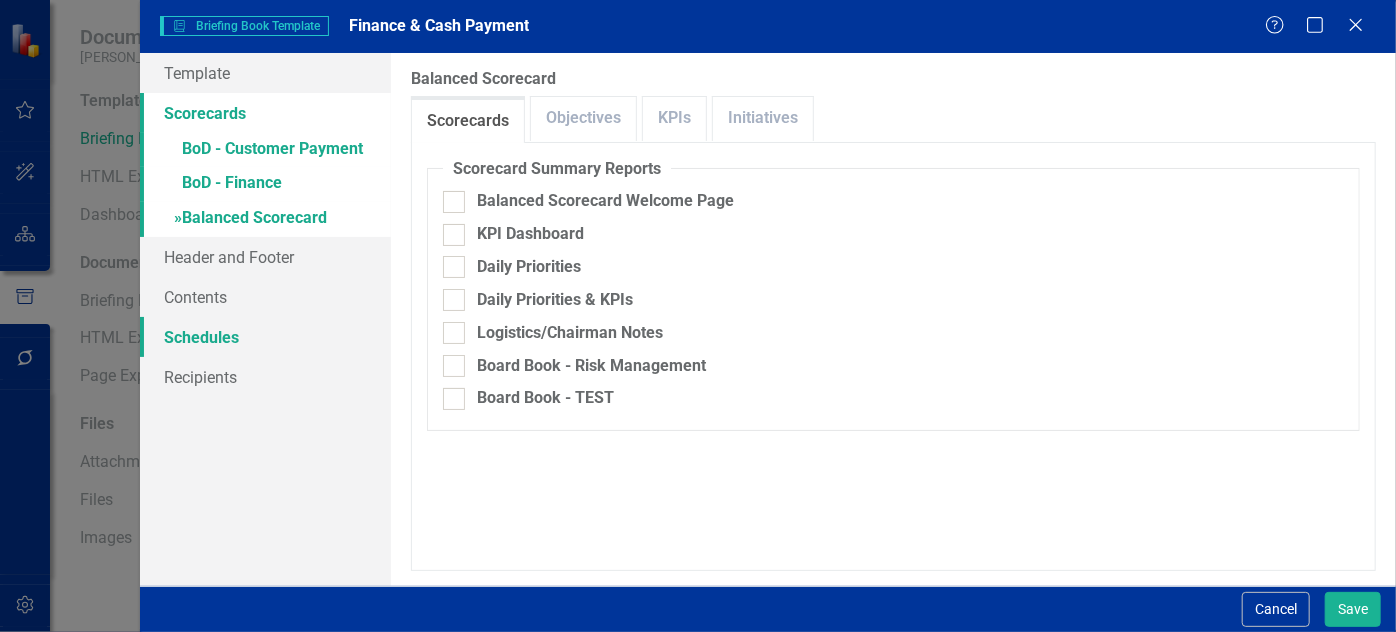 click on "Schedules" at bounding box center (265, 337) 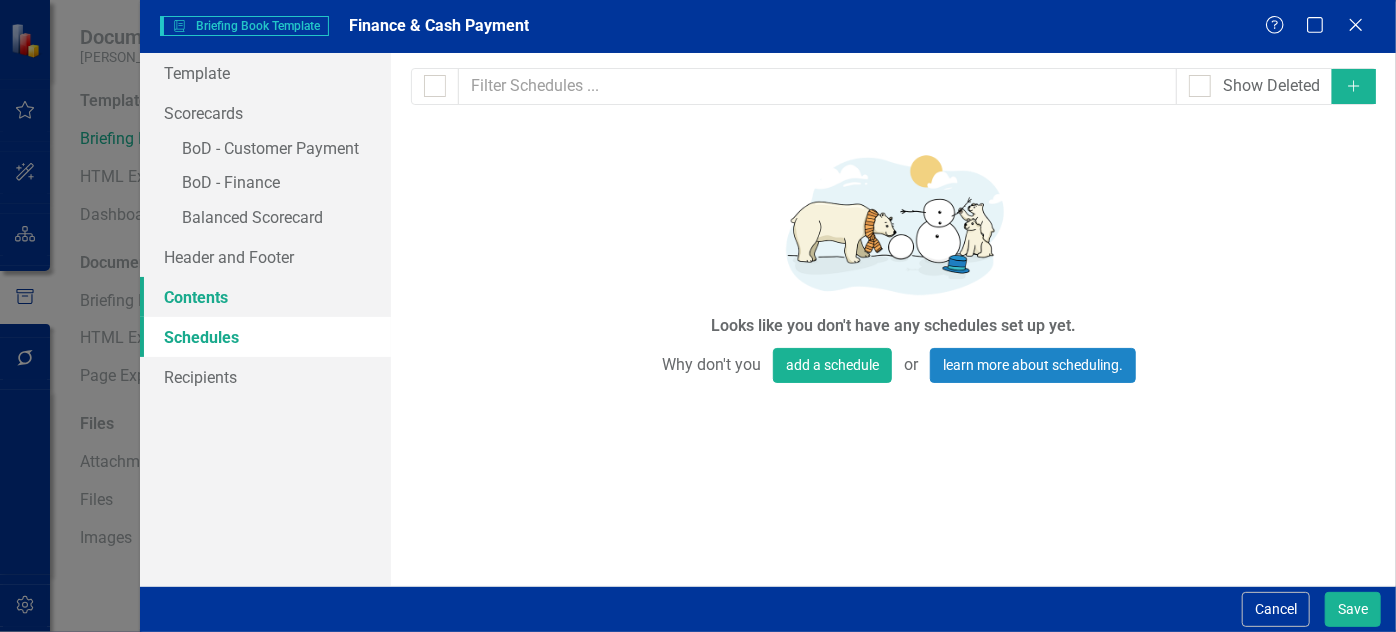 click on "Contents" at bounding box center (265, 297) 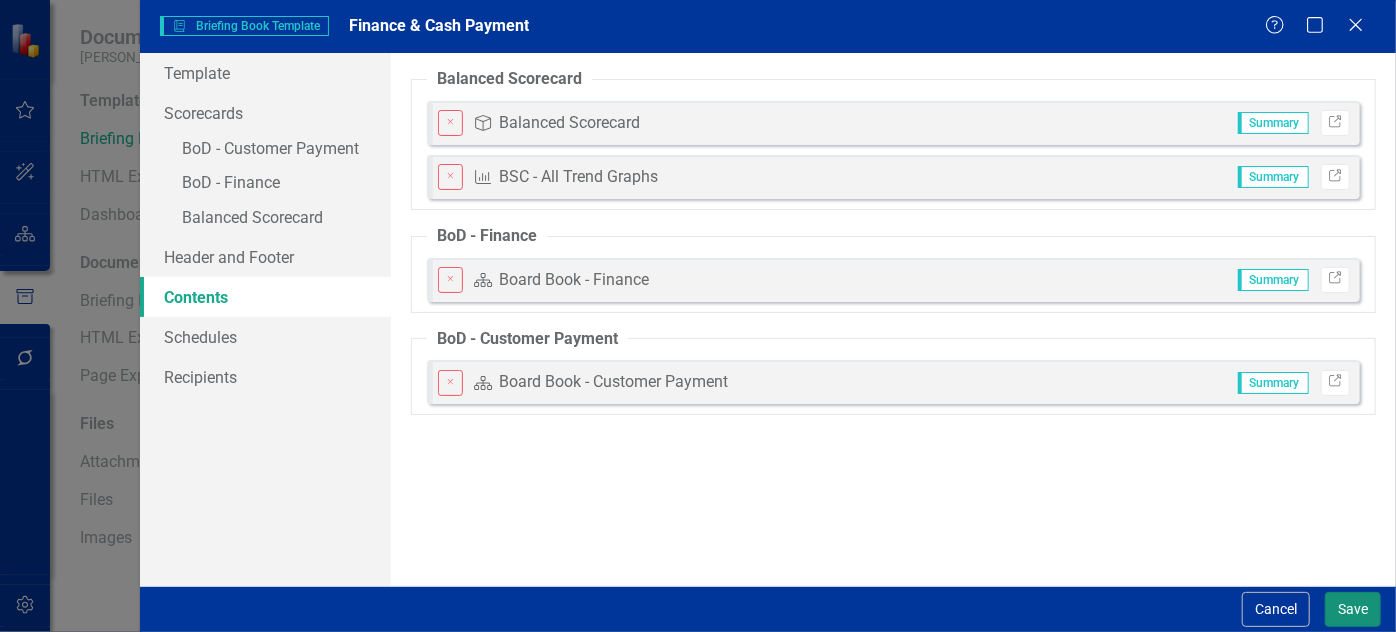 click on "Save" at bounding box center [1353, 609] 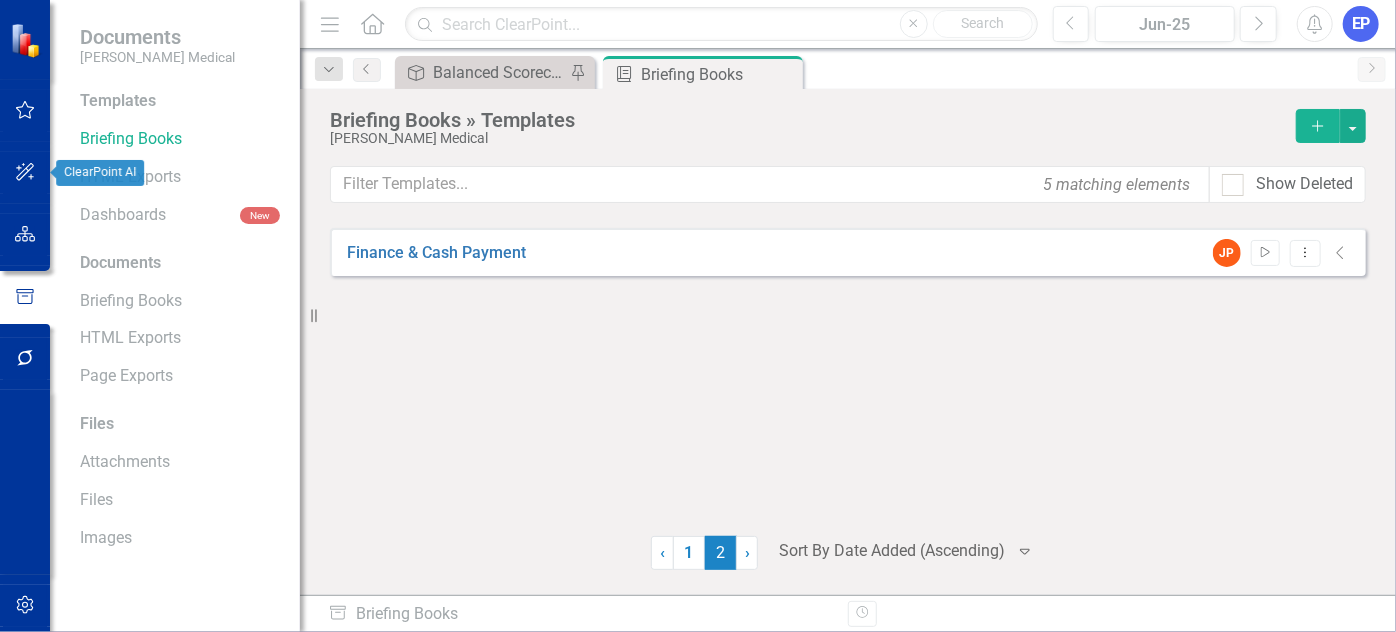 click at bounding box center (25, 235) 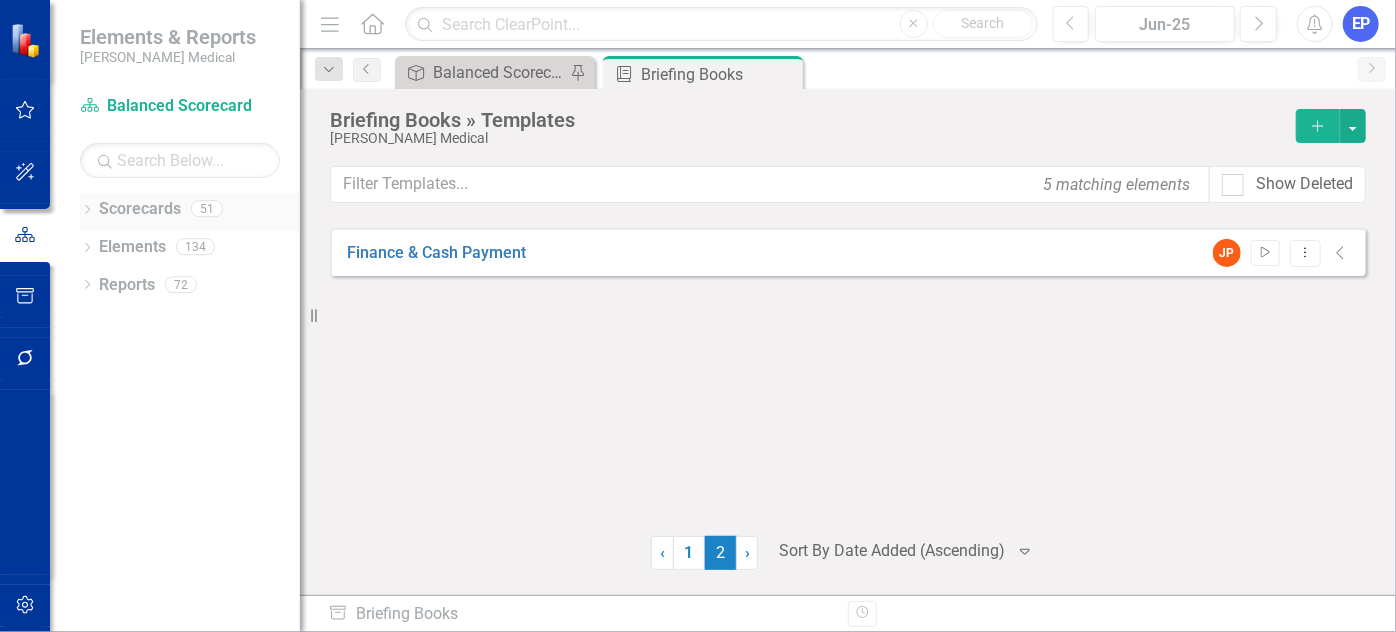 click on "Dropdown" 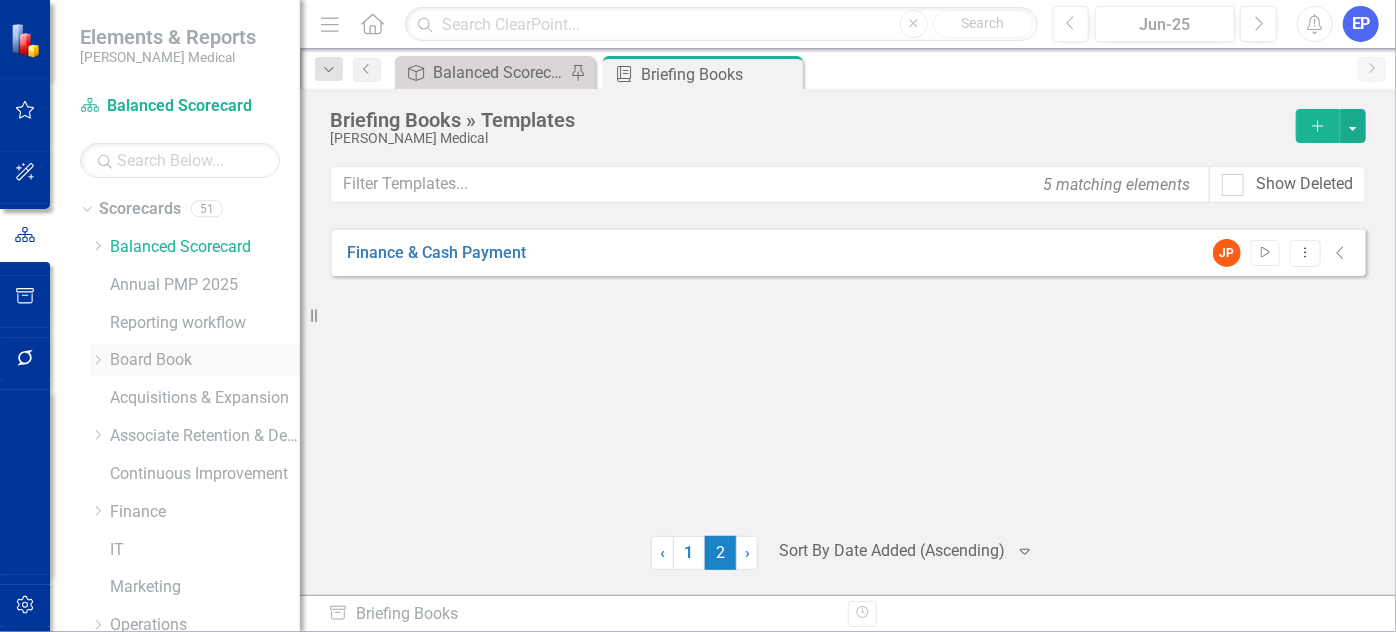 click on "Dropdown" 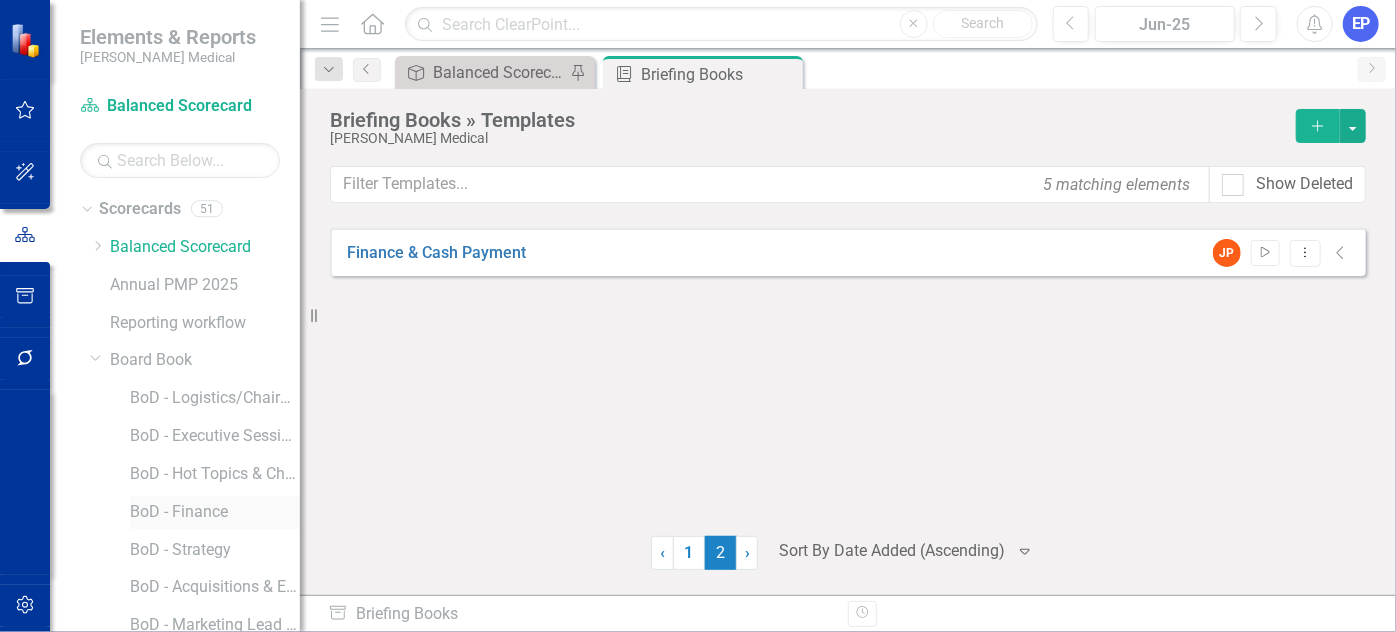 click on "BoD - Finance" at bounding box center (215, 512) 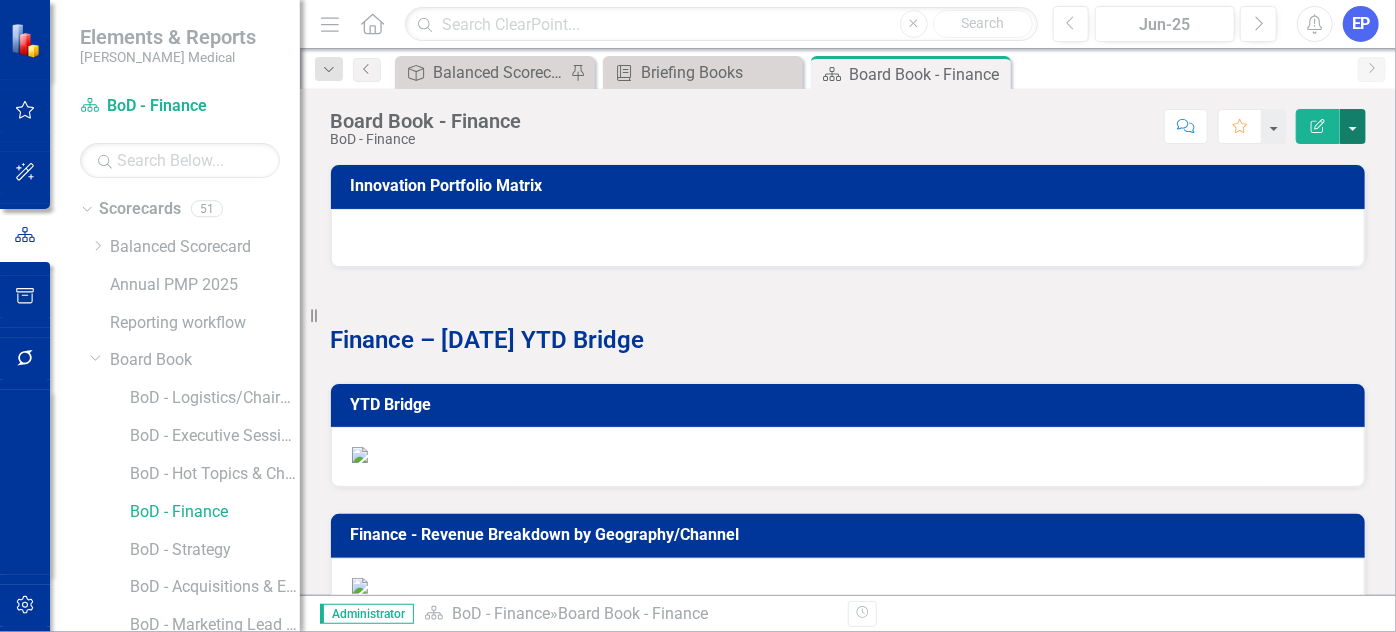 click at bounding box center (1353, 126) 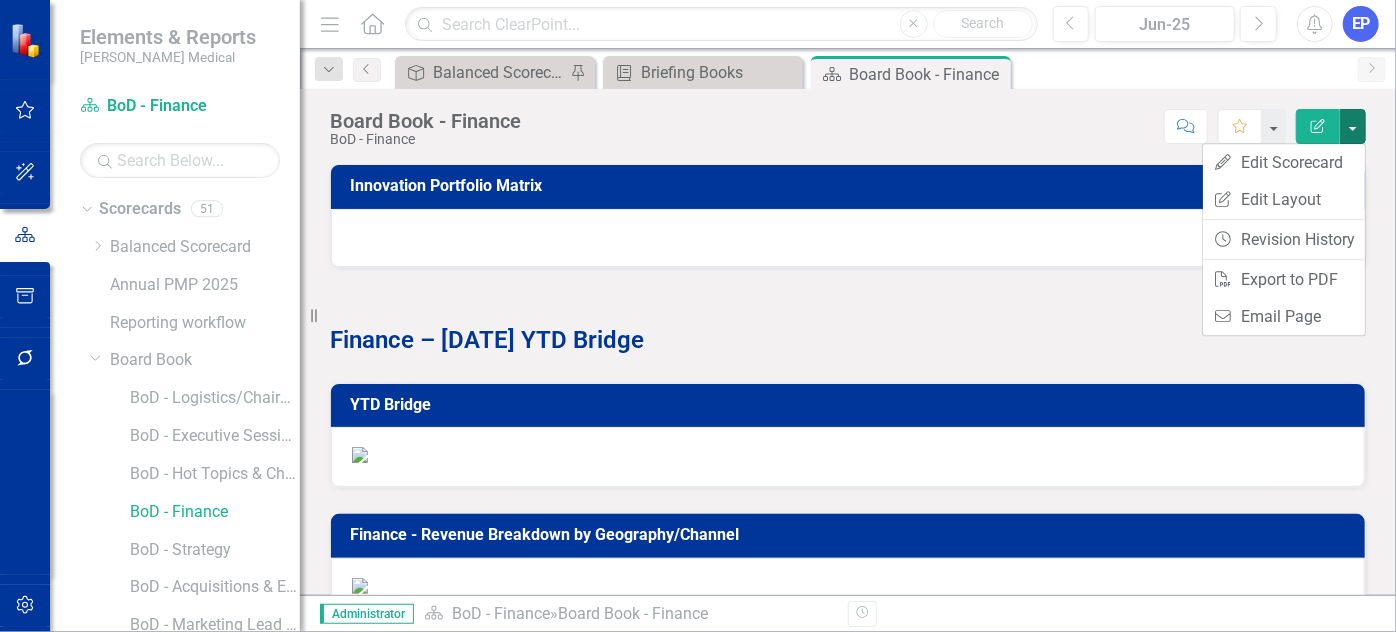click on "Score: N/A Jun-25 Completed  Comment Favorite Edit Report" at bounding box center [948, 126] 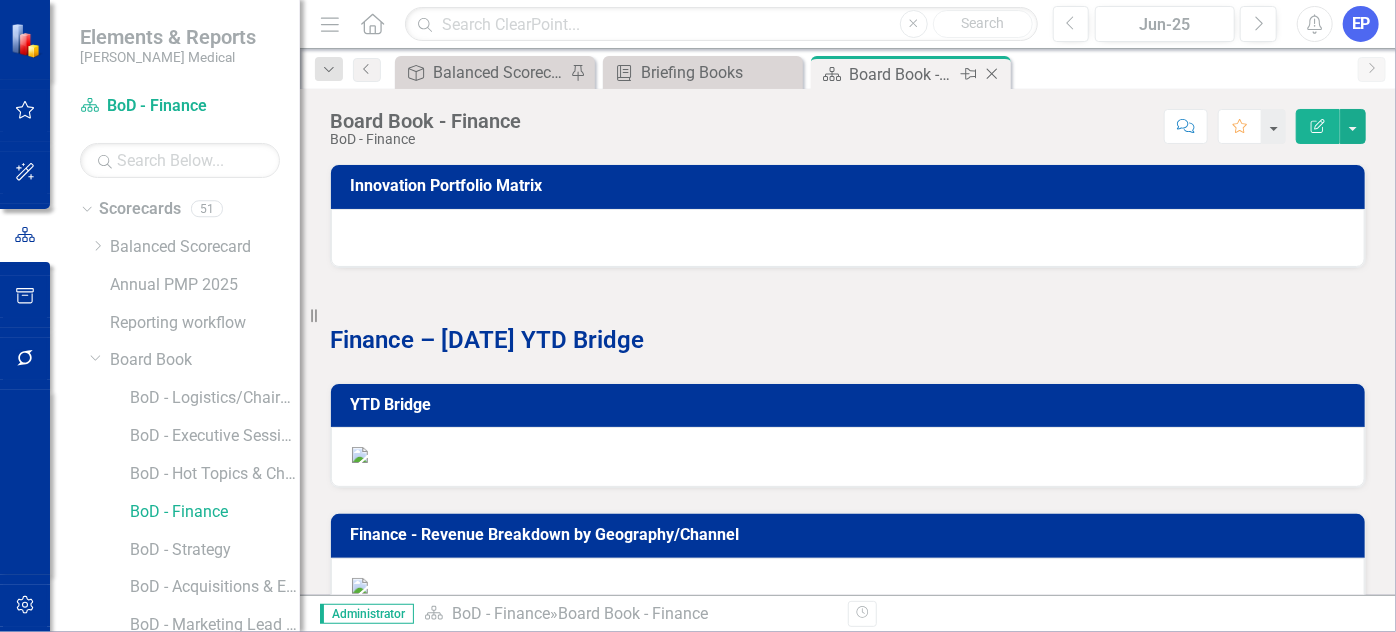 click on "Close" 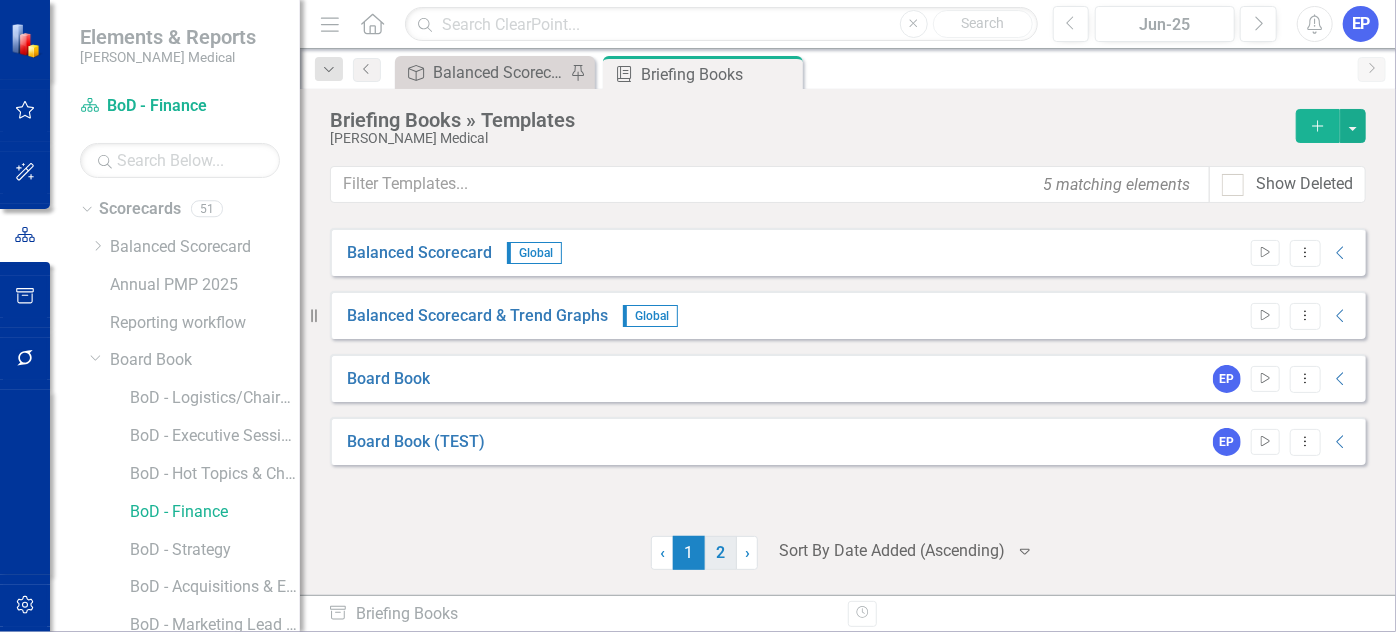 click on "2" at bounding box center (721, 553) 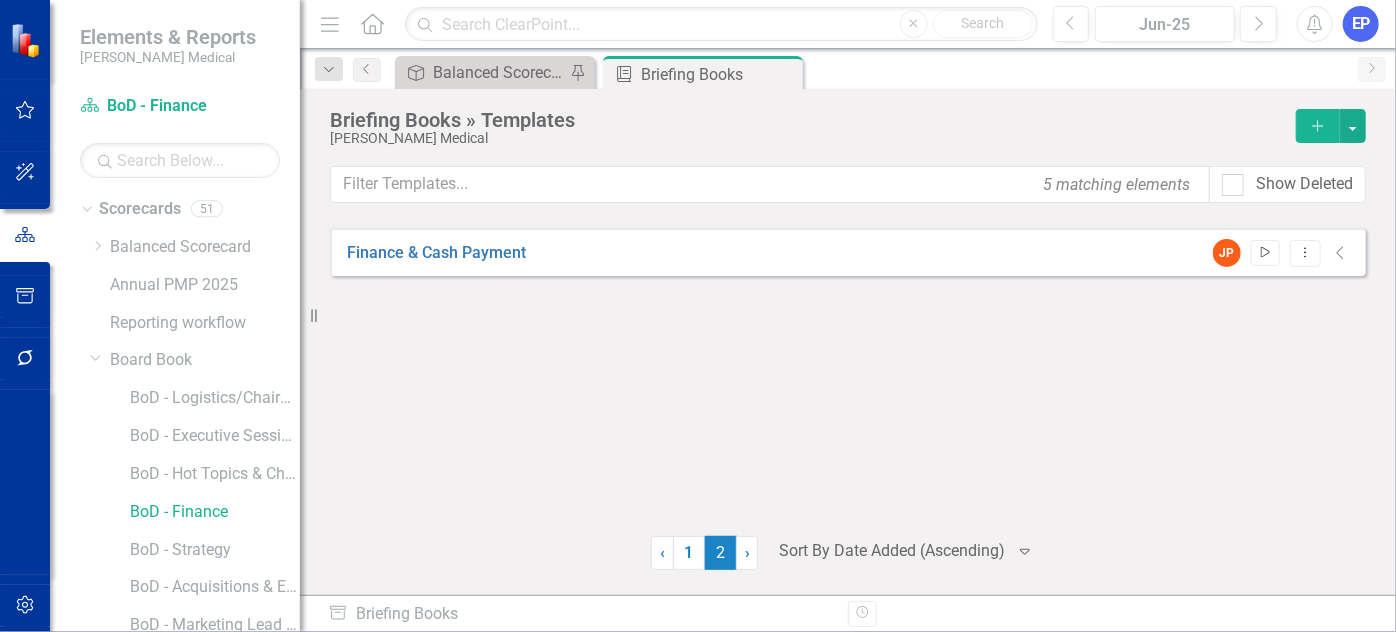 click on "Start" at bounding box center [1265, 253] 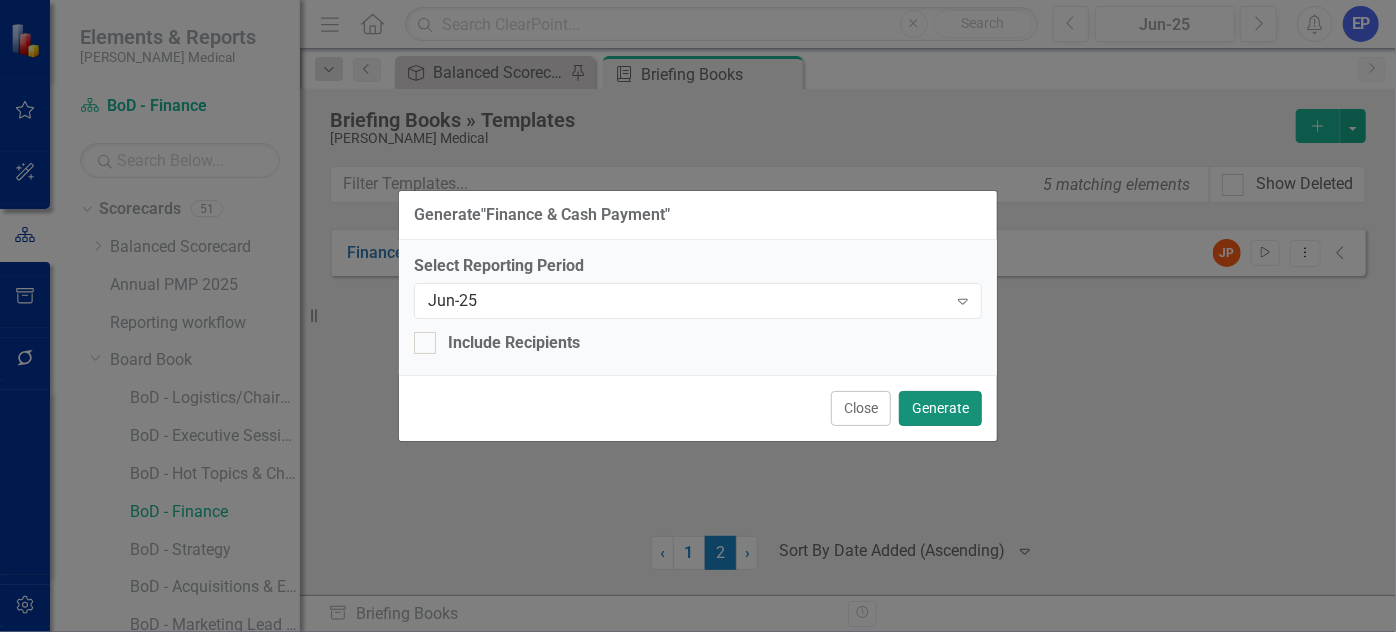click on "Generate" at bounding box center [940, 408] 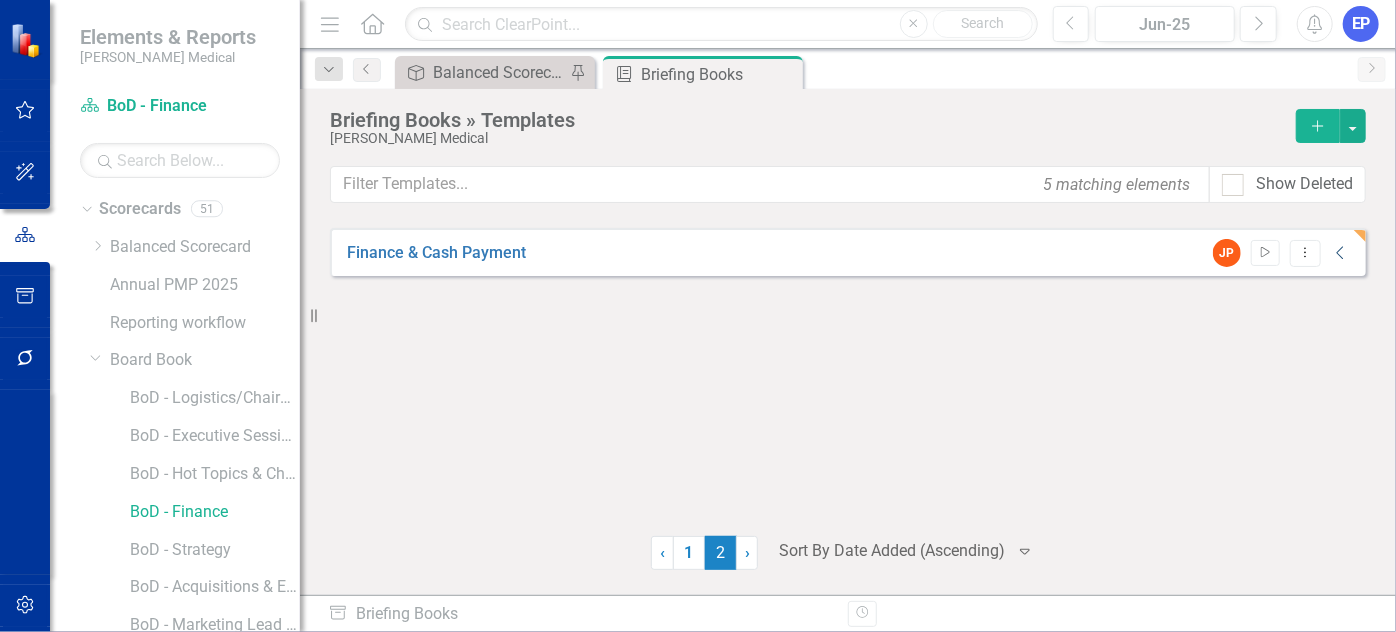 click on "Collapse" 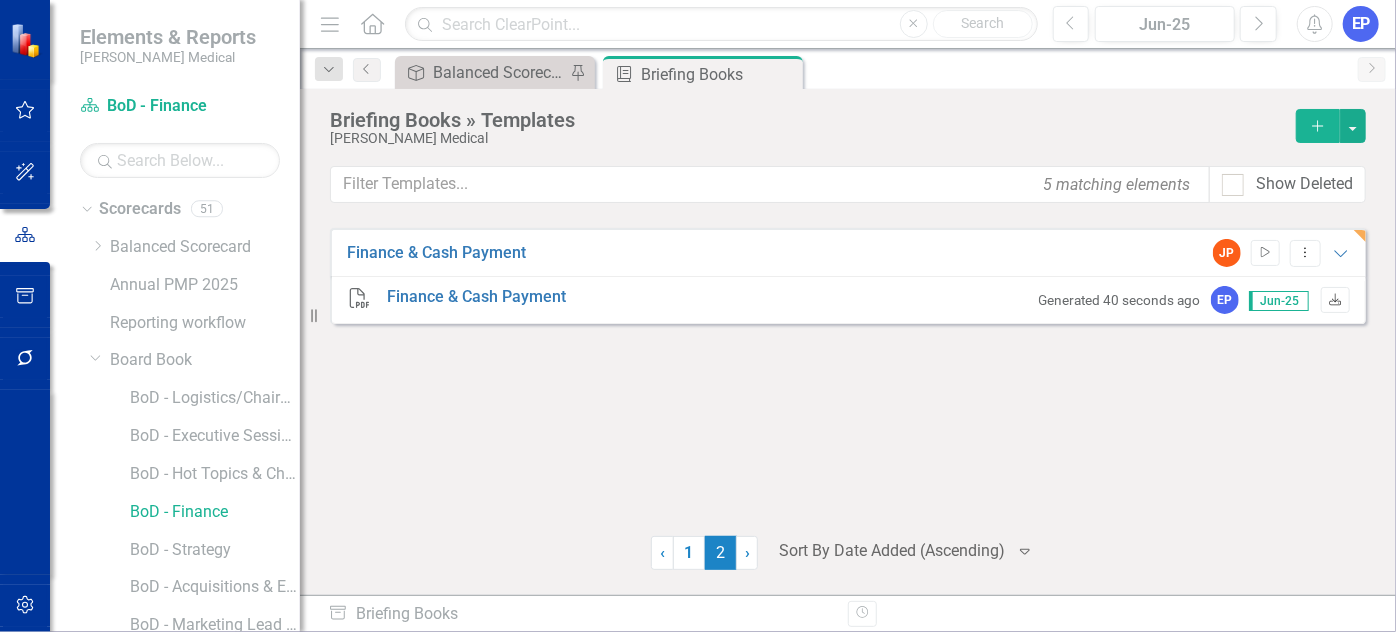 click 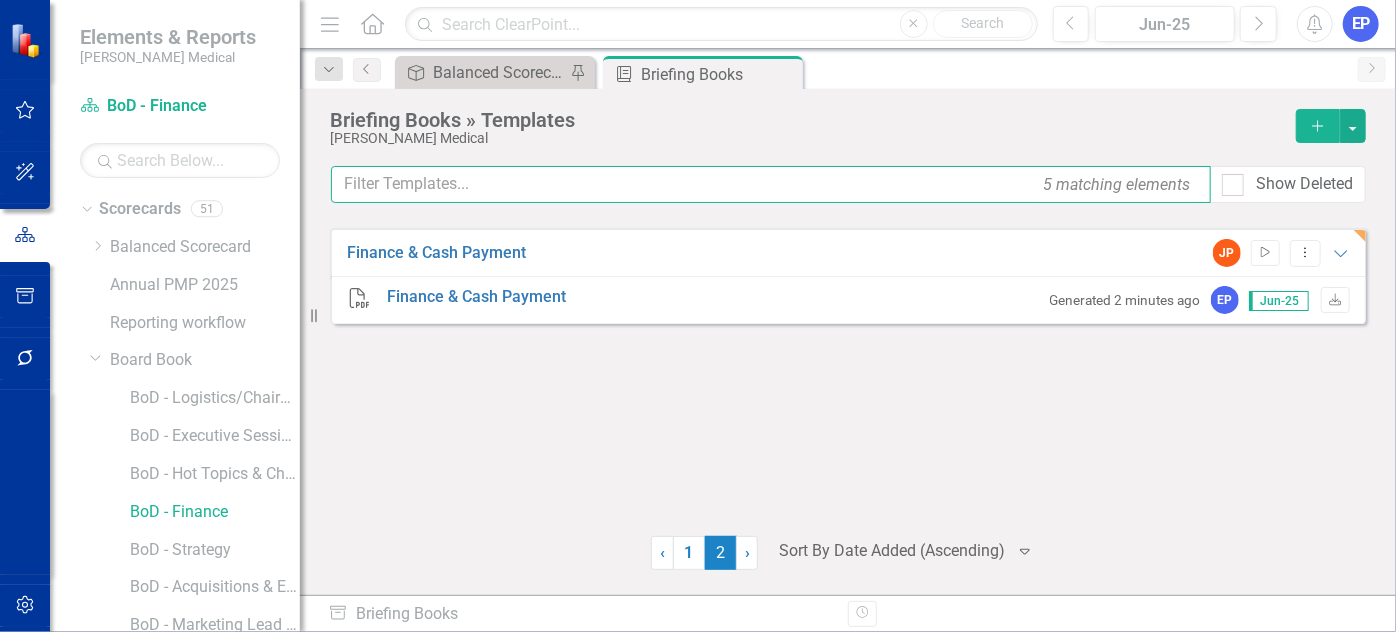 drag, startPoint x: 725, startPoint y: 192, endPoint x: 248, endPoint y: 263, distance: 482.25513 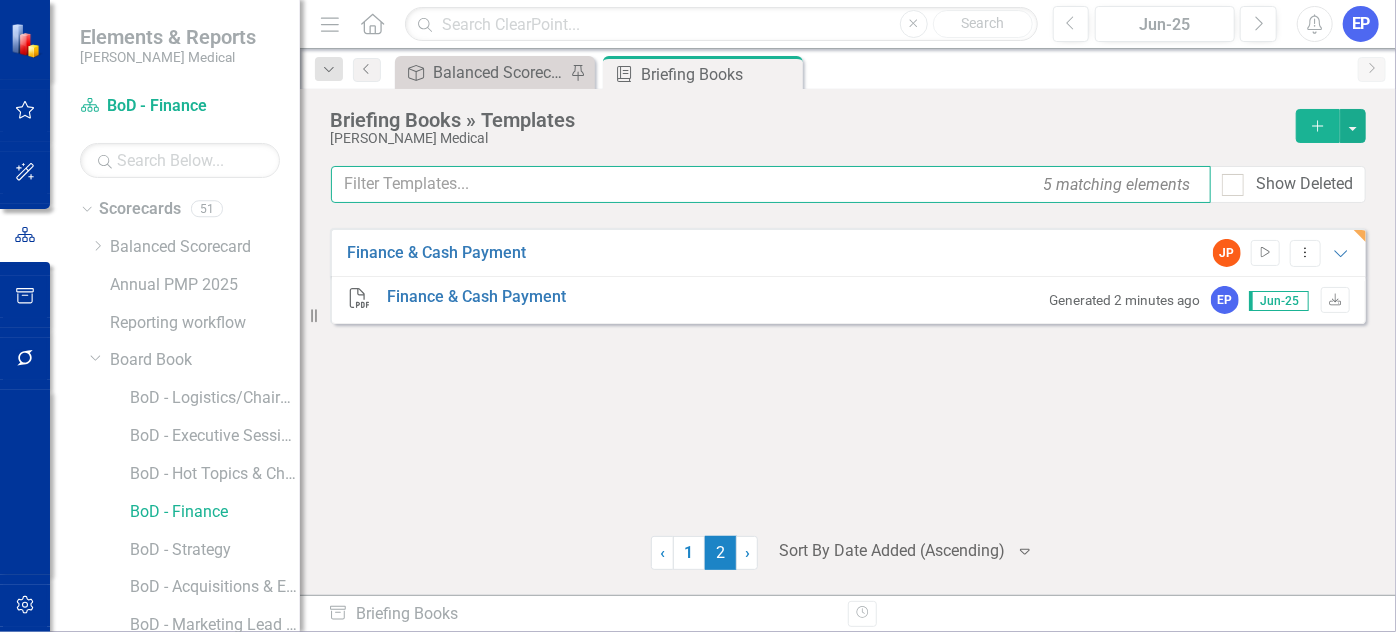 click on "Elements & Reports [PERSON_NAME] Medical Scorecard BoD - Finance Search Dropdown Scorecards 51 Dropdown Balanced Scorecard Revenue Growth Plan Annual PMP 2025 Reporting workflow Dropdown Board Book BoD - Logistics/Chairman Notes BoD - Executive Session(s) BoD - Hot Topics & Challenges/Opportunities BoD - Finance BoD - Strategy BoD - Acquisitions & Expansion BoD - Marketing Lead Conversions BoD - New Account Sales BoD - Customer Growth & Retention BoD - Continuous Improvement BoD - Associate Retention & Development BoD - Equipment Reliability BoD - Production Efficiency BoD - Safety Performance BoD - Risk Management BoD - Cyber Security & IT BoD - Customer Payment BoD - Executive Session BoD - Appendix BoD - Reference Material Acquisitions & Expansion Dropdown Associate Retention & Development Development Dropdown Retention [US_STATE] - HR [US_STATE] - HR [US_STATE] - HR [US_STATE] - [GEOGRAPHIC_DATA] [US_STATE] - HR Continuous Improvement Dropdown Finance Customer Payment IT Marketing Dropdown Operations Maintenance Production Service Safety" at bounding box center [698, 316] 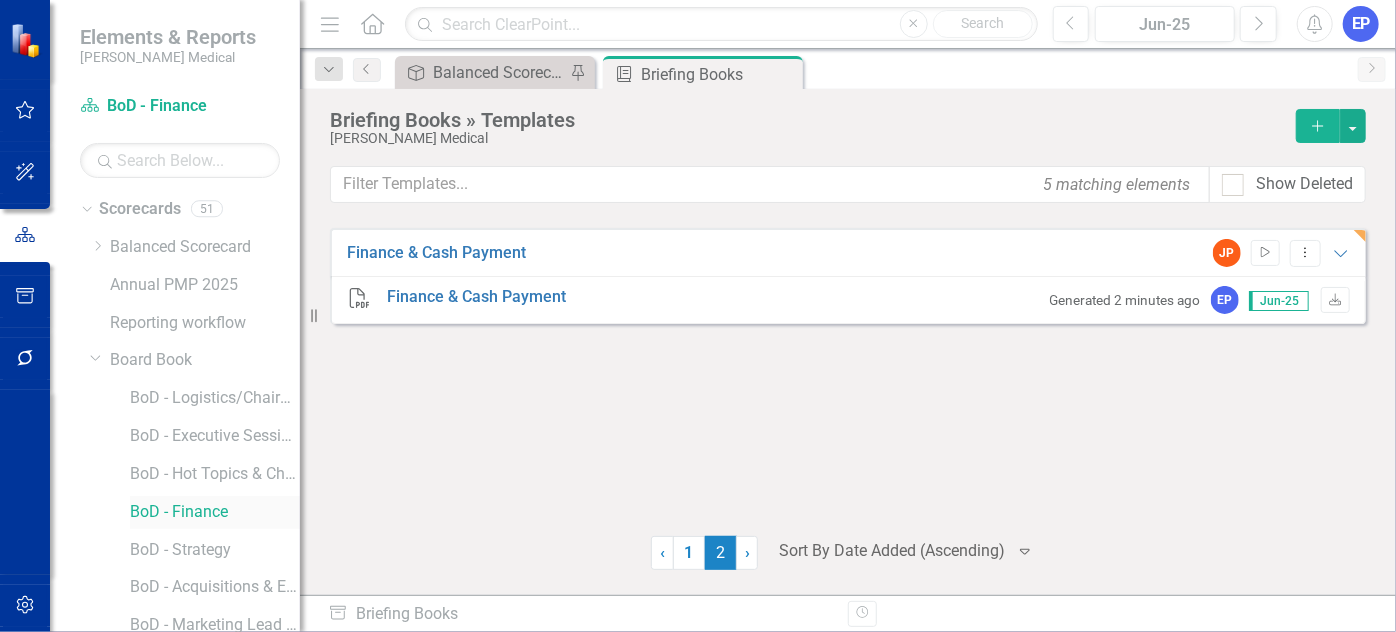 click on "BoD - Finance" at bounding box center (215, 512) 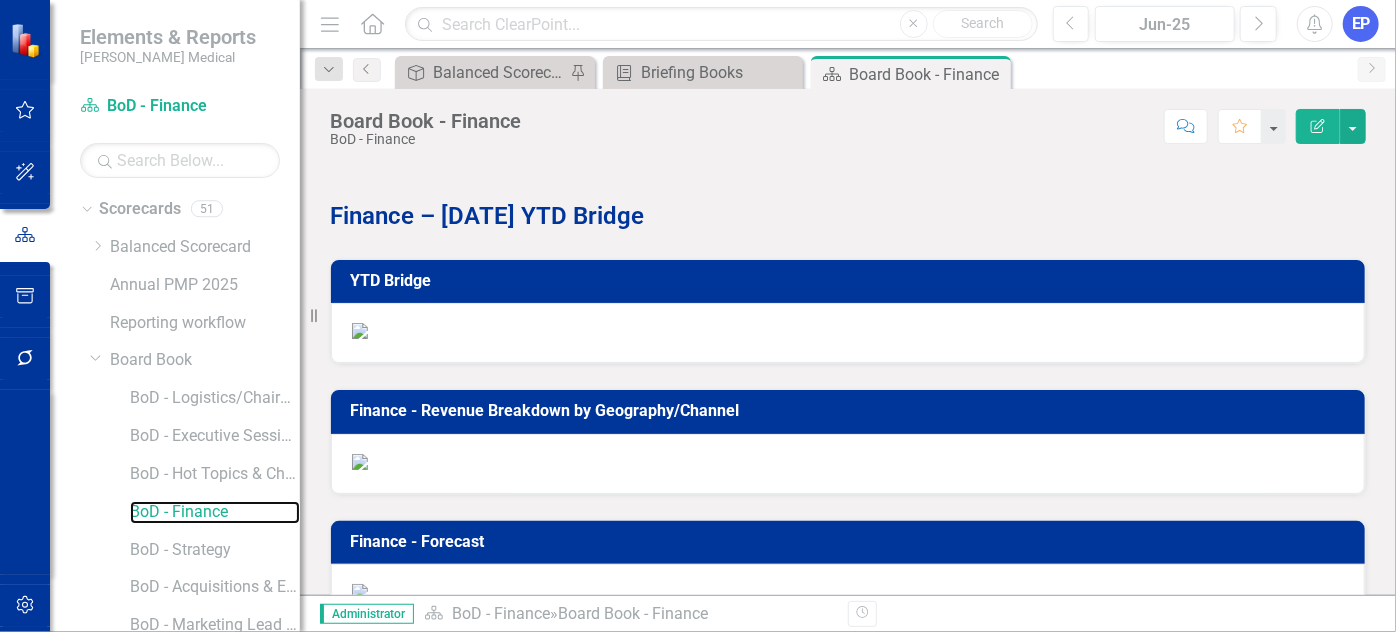 scroll, scrollTop: 176, scrollLeft: 0, axis: vertical 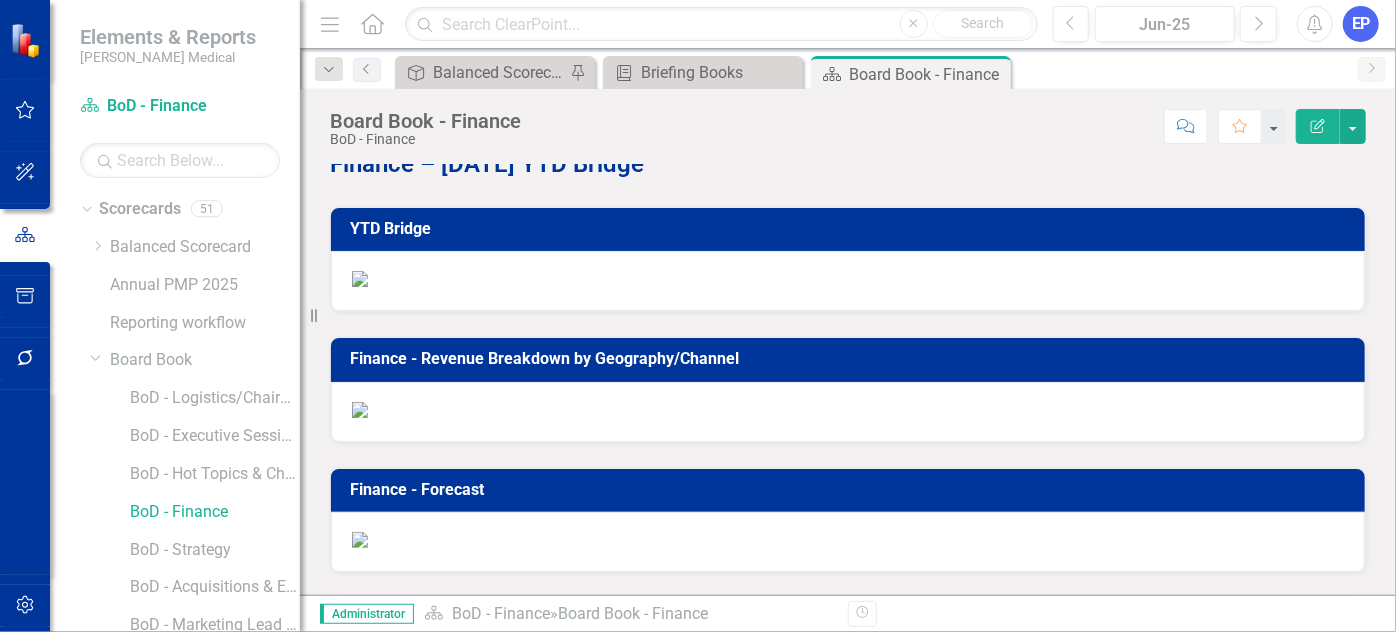 click at bounding box center (360, 279) 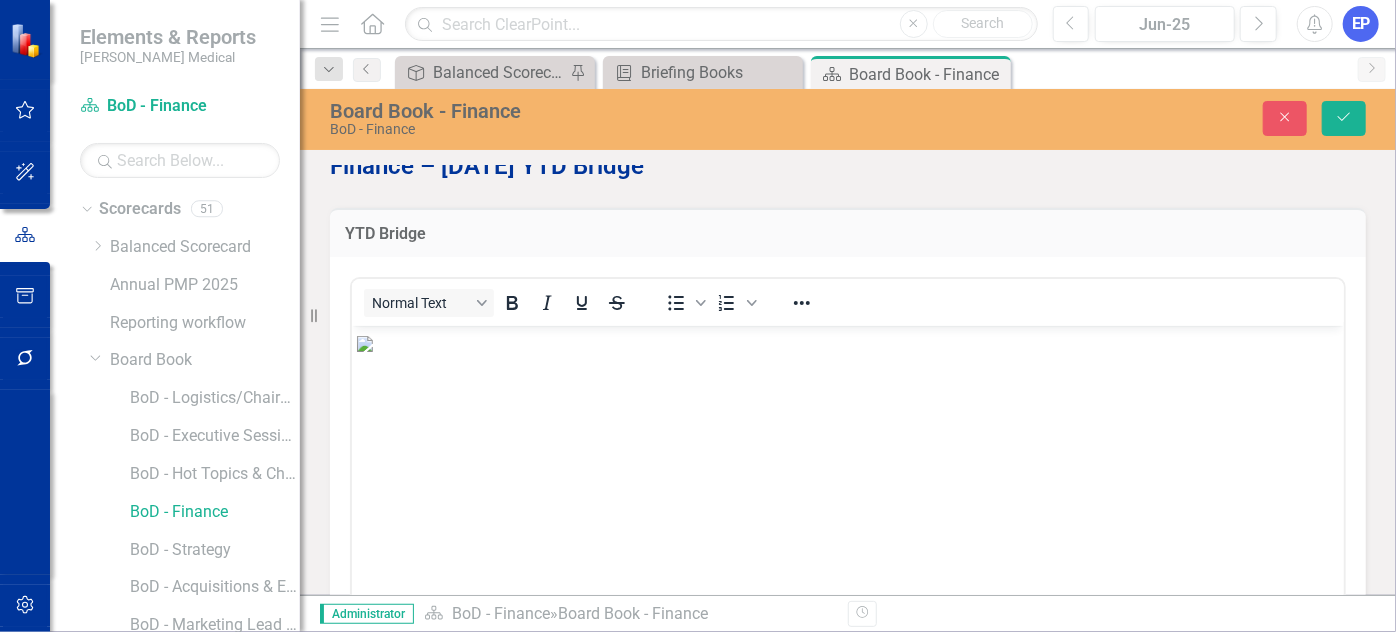 scroll, scrollTop: 0, scrollLeft: 0, axis: both 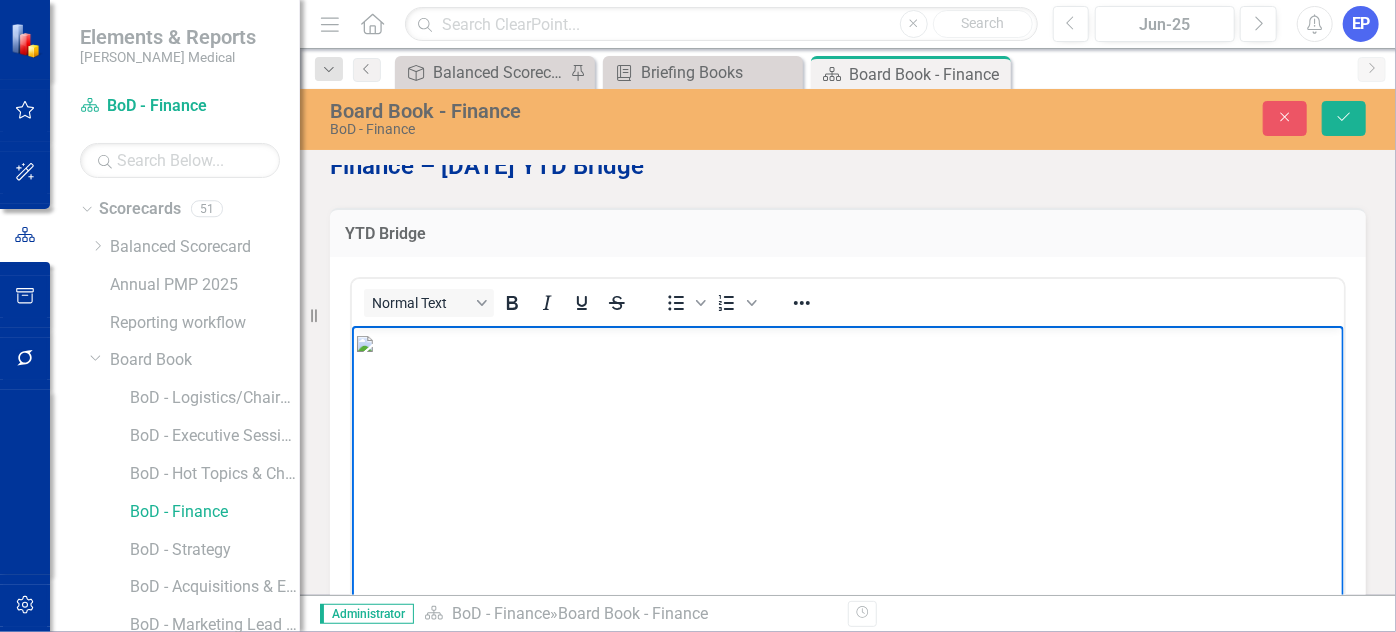 click at bounding box center [847, 475] 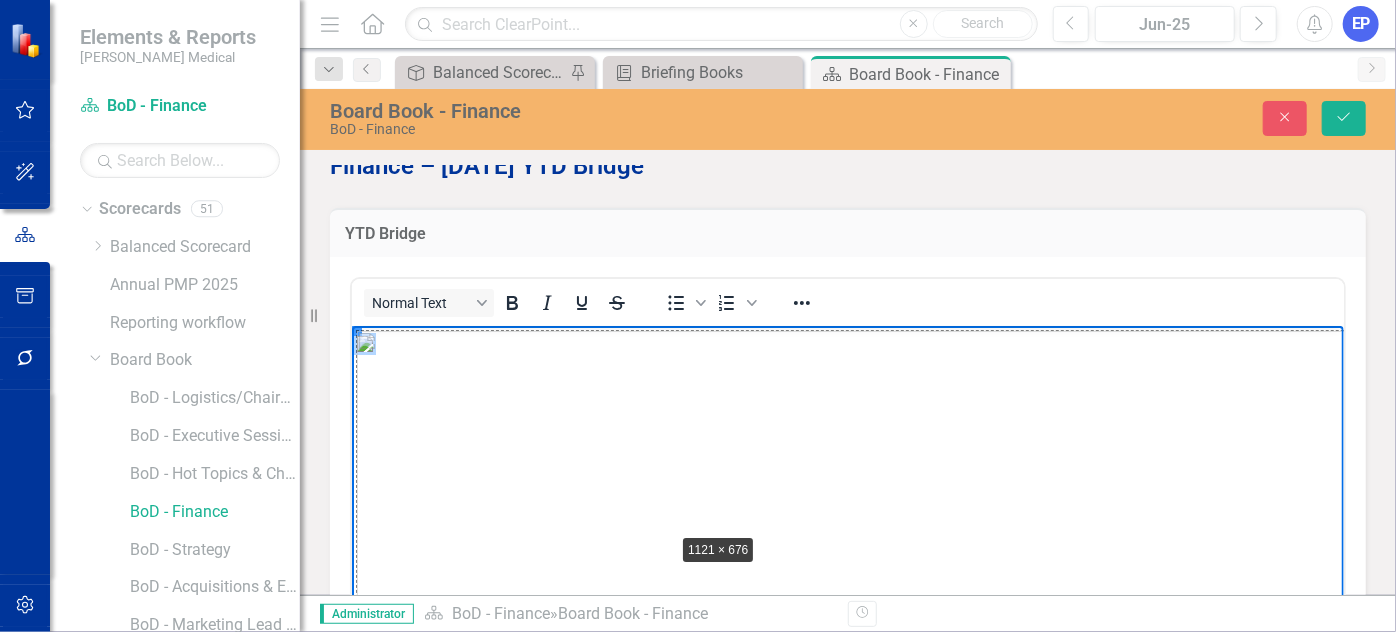 drag, startPoint x: 357, startPoint y: 330, endPoint x: 661, endPoint y: 522, distance: 359.55527 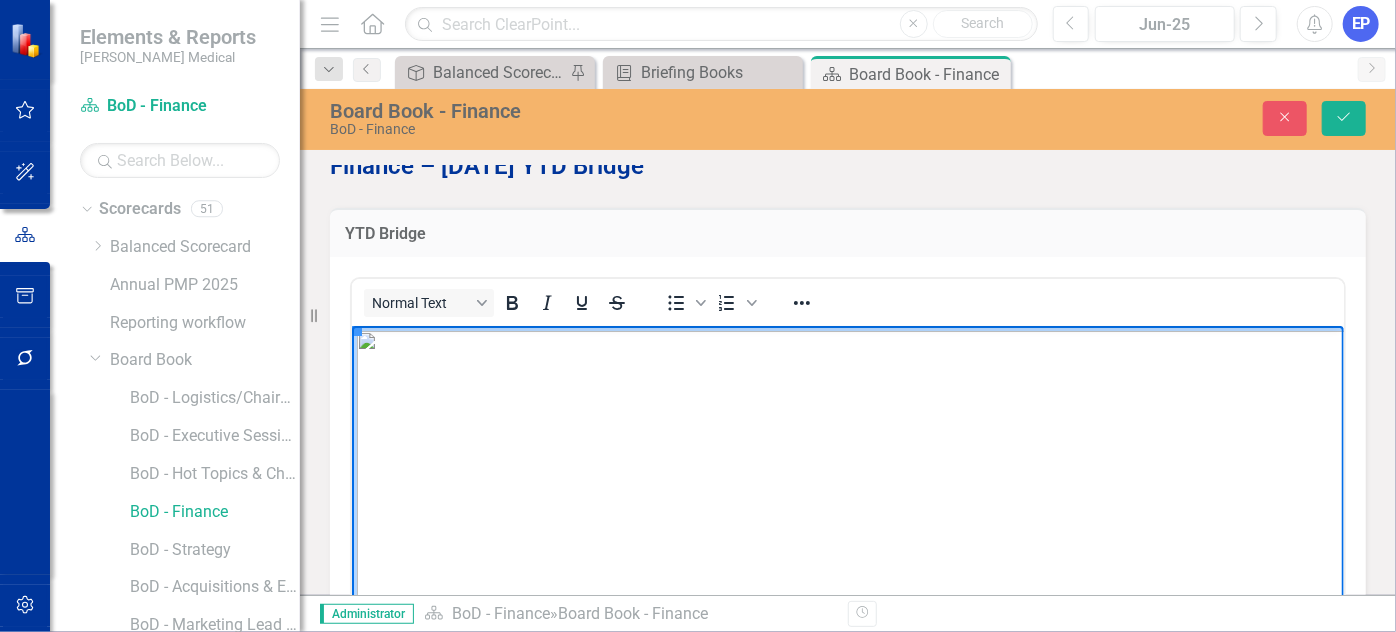 click at bounding box center (907, 662) 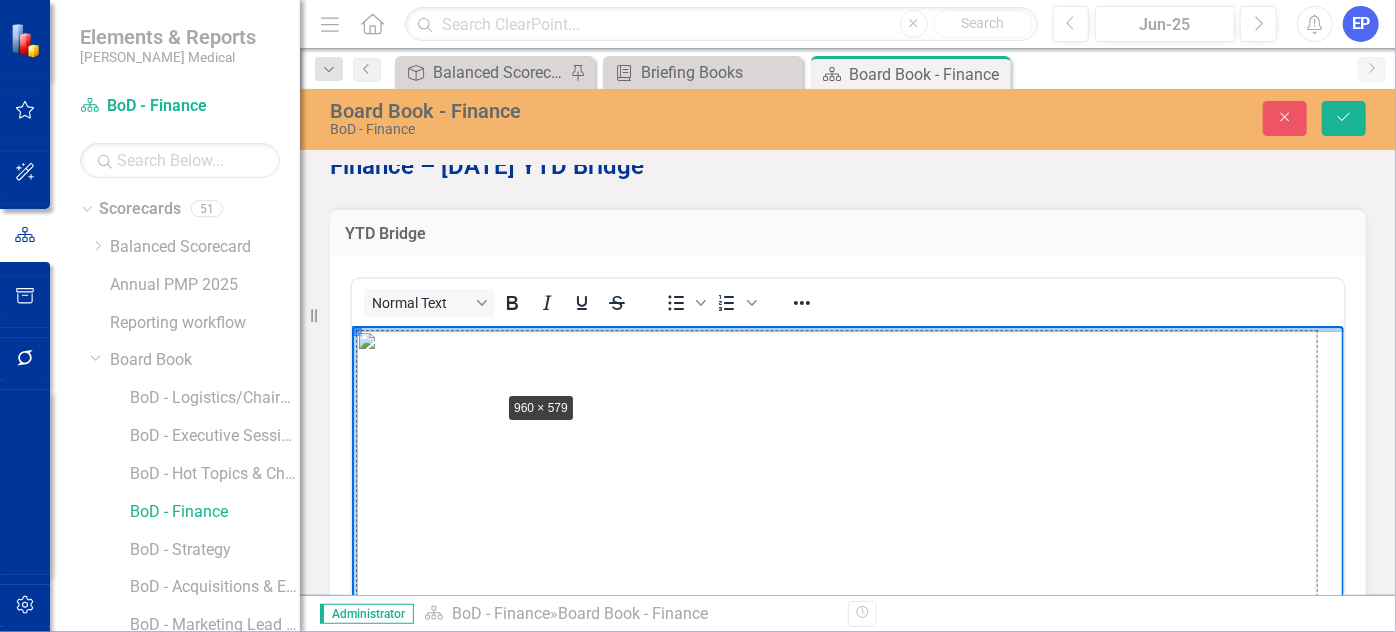 drag, startPoint x: 354, startPoint y: 327, endPoint x: 482, endPoint y: 381, distance: 138.92444 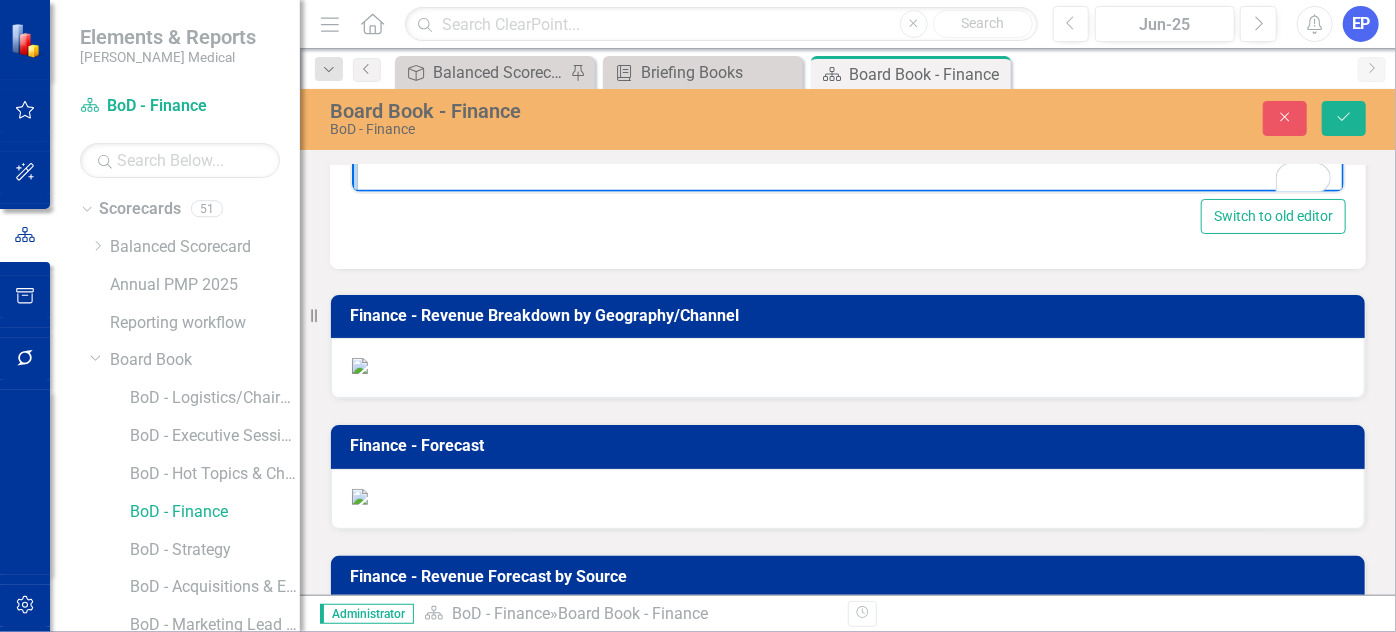 scroll, scrollTop: 690, scrollLeft: 0, axis: vertical 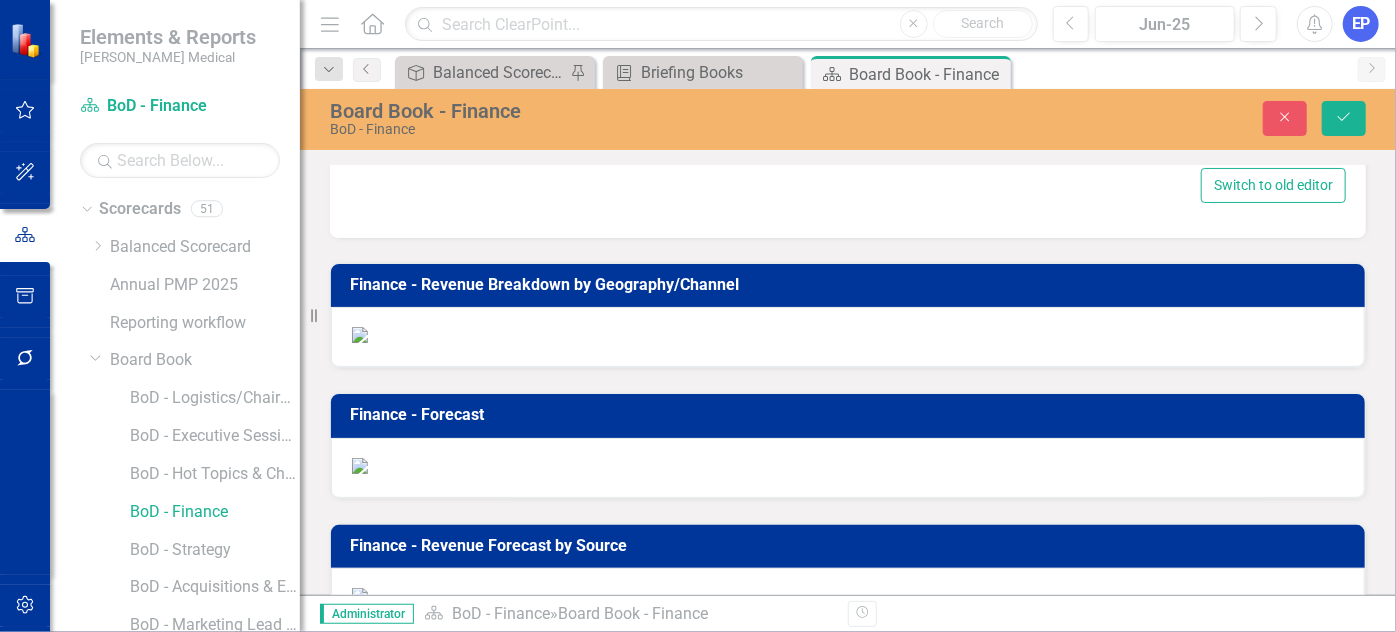 click at bounding box center [360, 335] 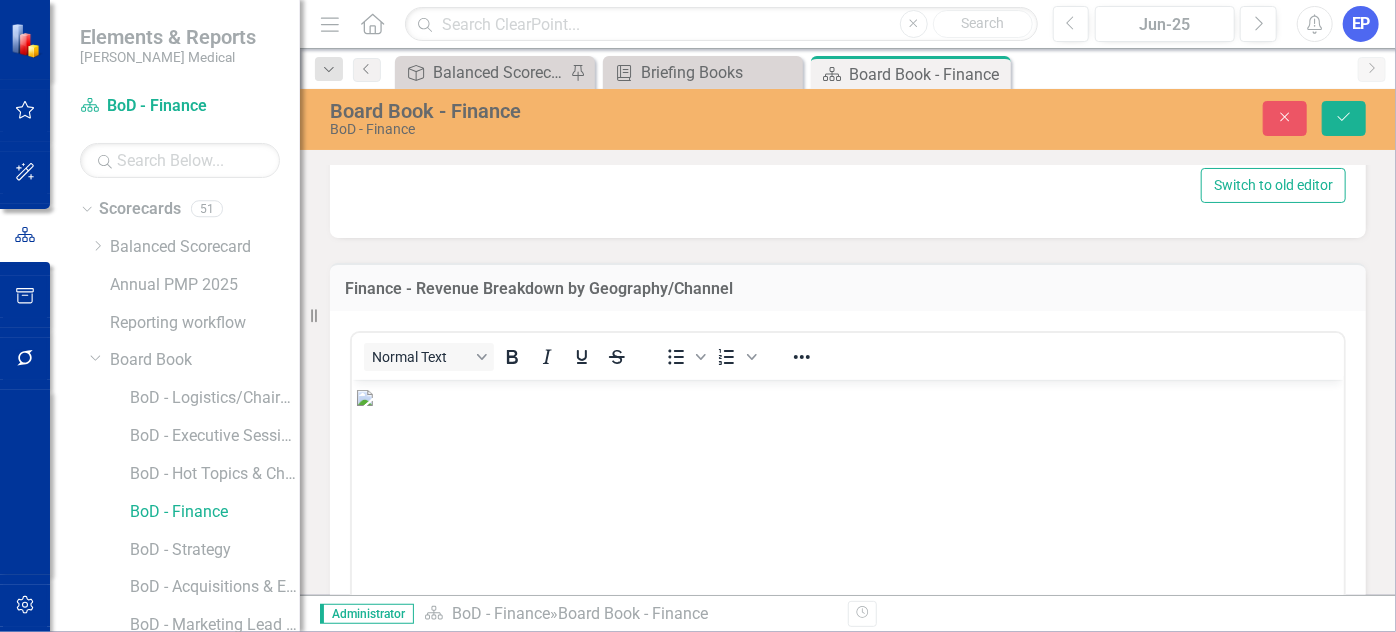 scroll, scrollTop: 0, scrollLeft: 0, axis: both 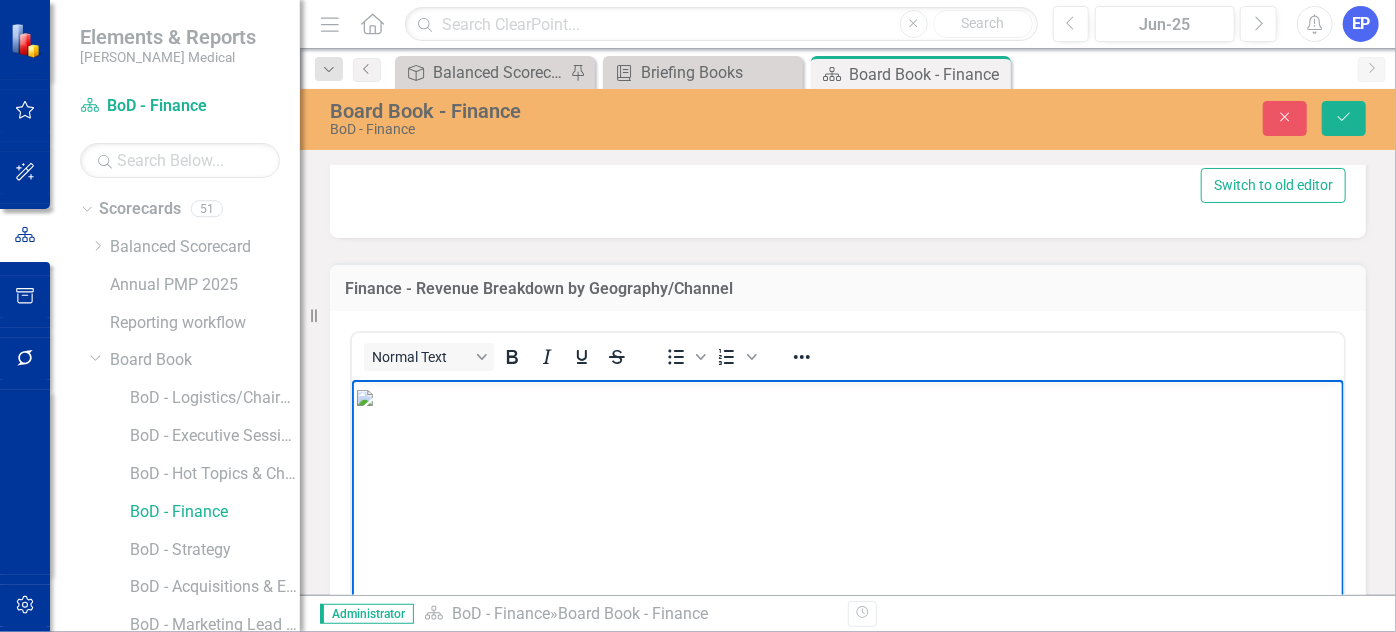 click at bounding box center [364, 398] 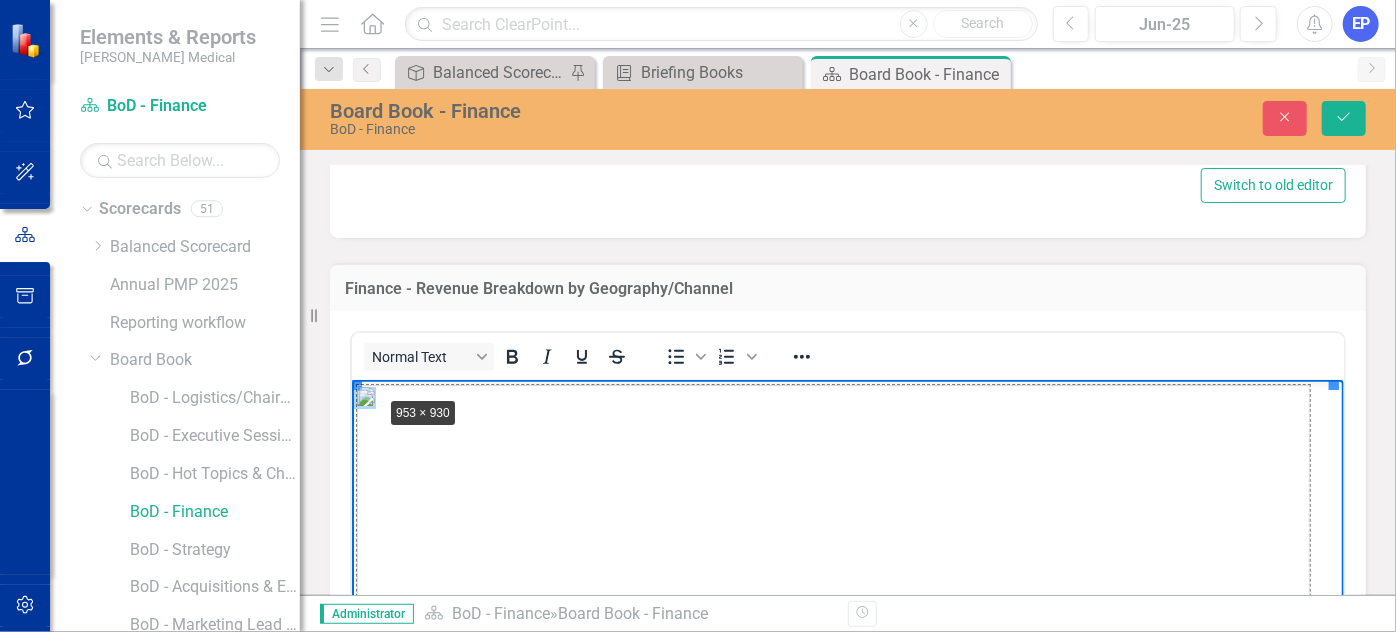 drag, startPoint x: 355, startPoint y: 387, endPoint x: 377, endPoint y: 397, distance: 24.166092 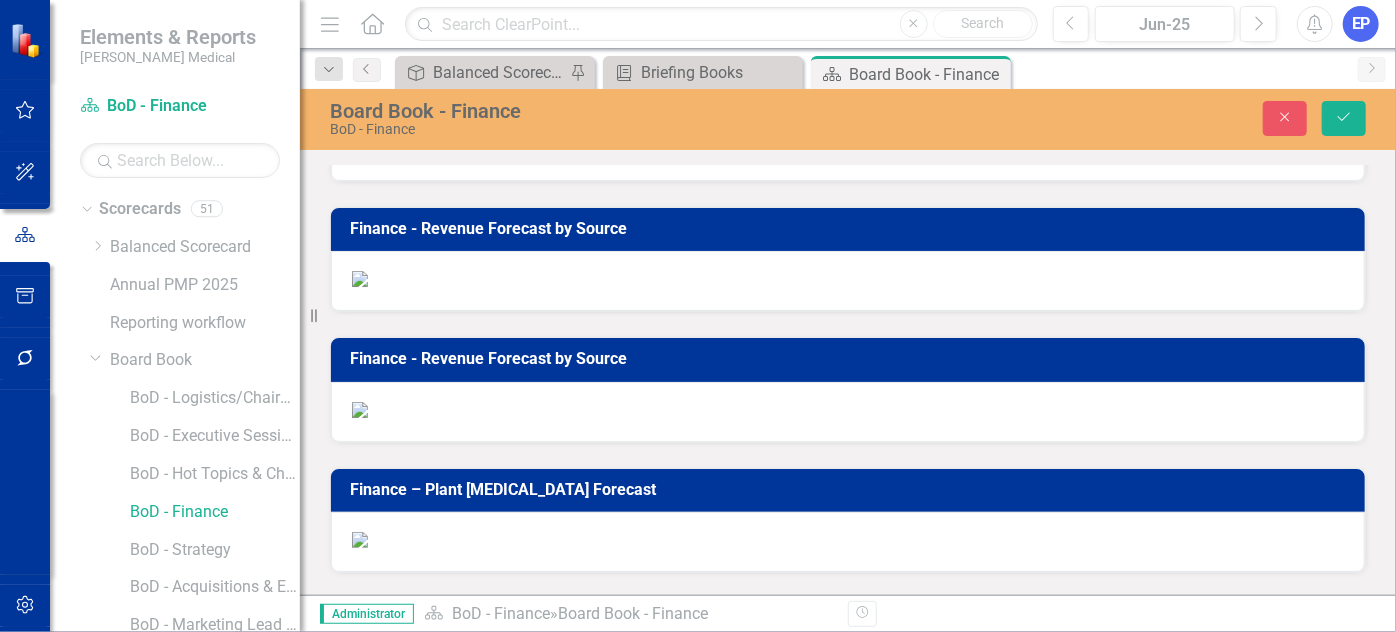 click at bounding box center [360, 149] 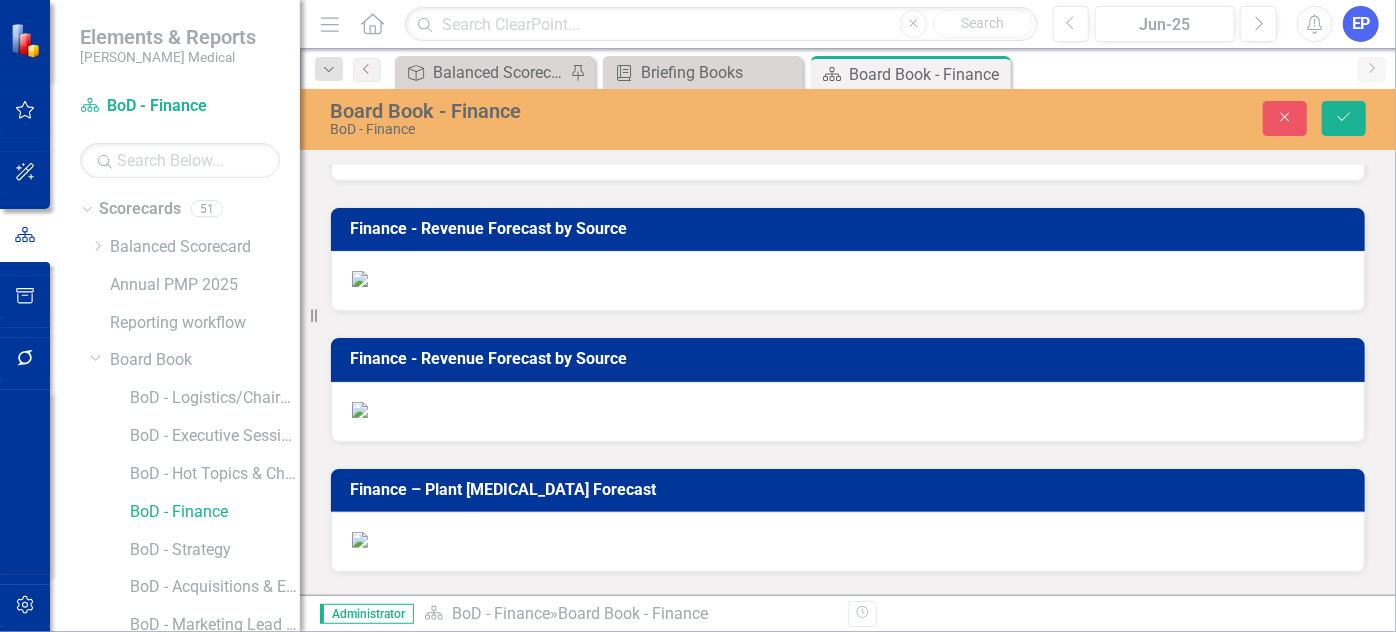 click at bounding box center (360, 149) 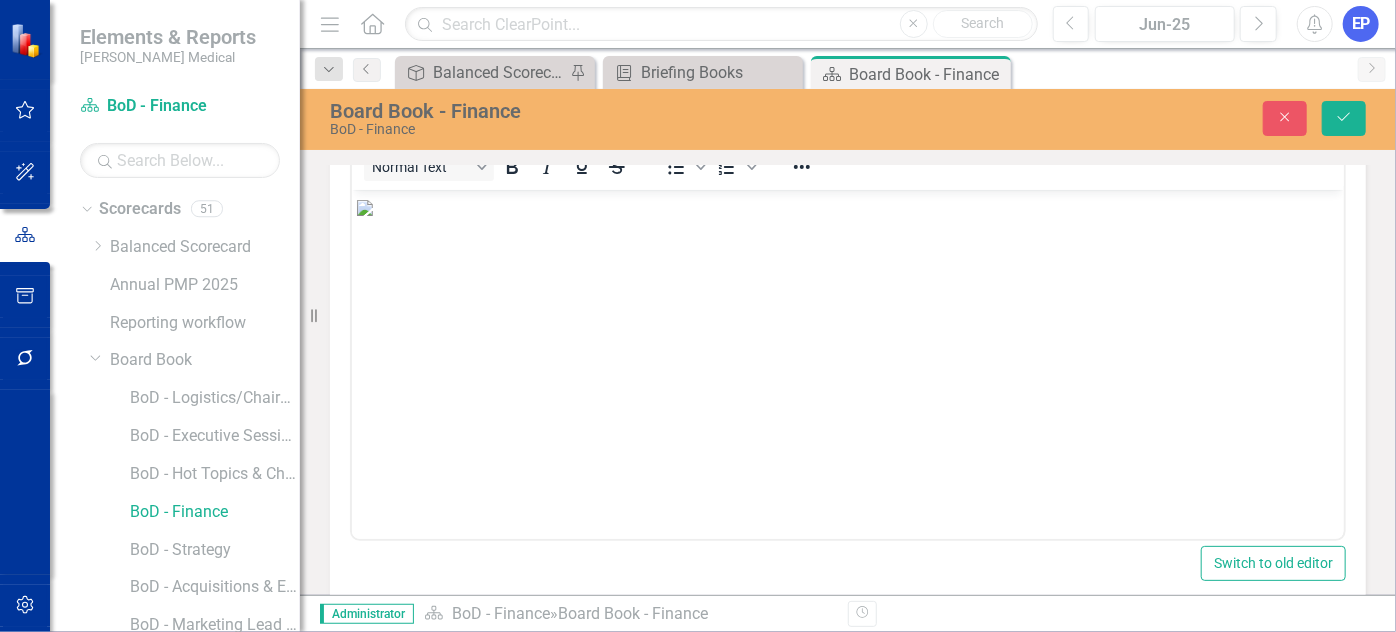 scroll, scrollTop: 0, scrollLeft: 0, axis: both 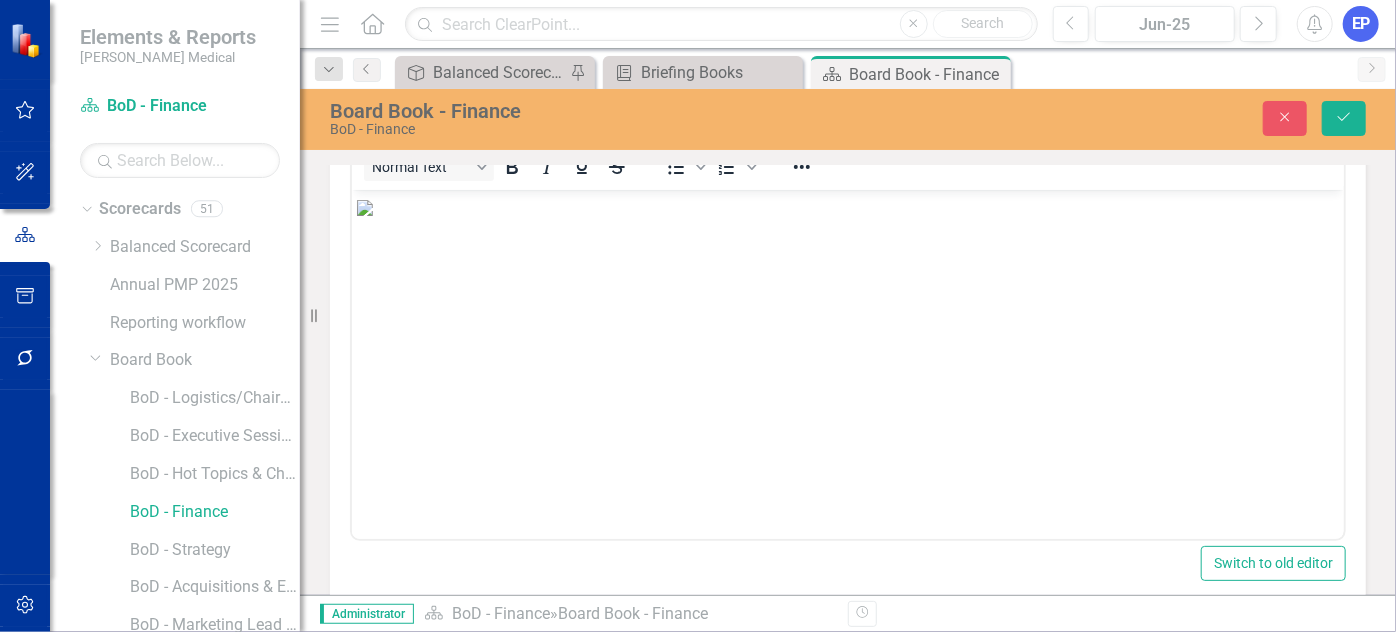 click at bounding box center (364, 207) 